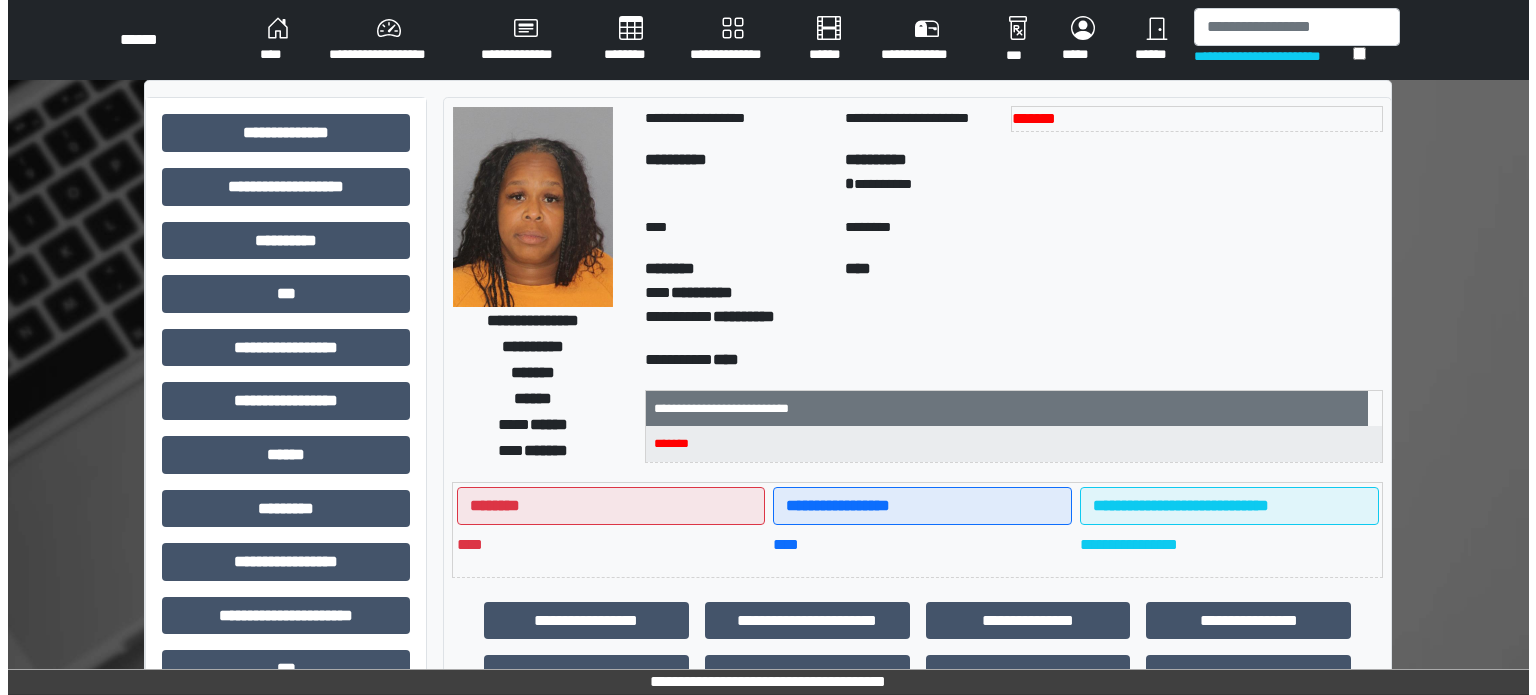 scroll, scrollTop: 0, scrollLeft: 0, axis: both 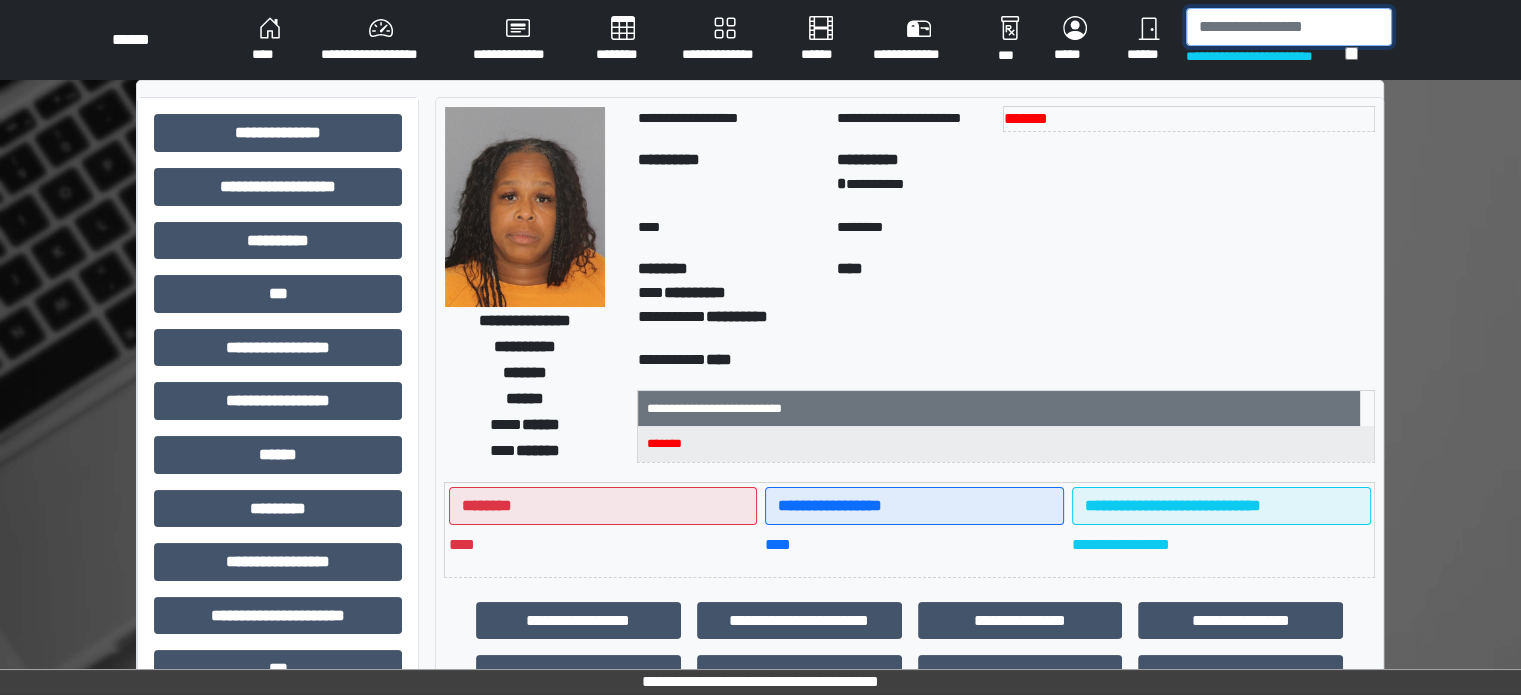 click at bounding box center [1289, 27] 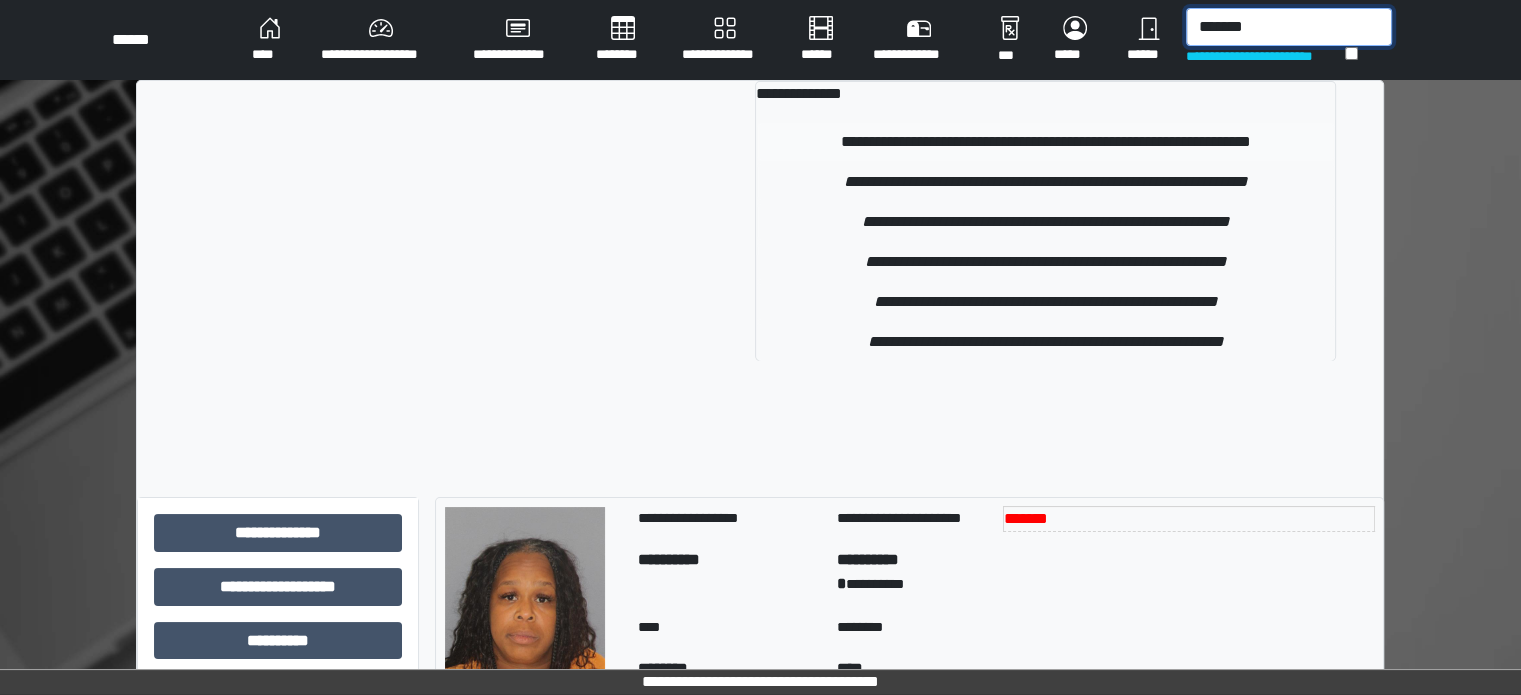 type on "*******" 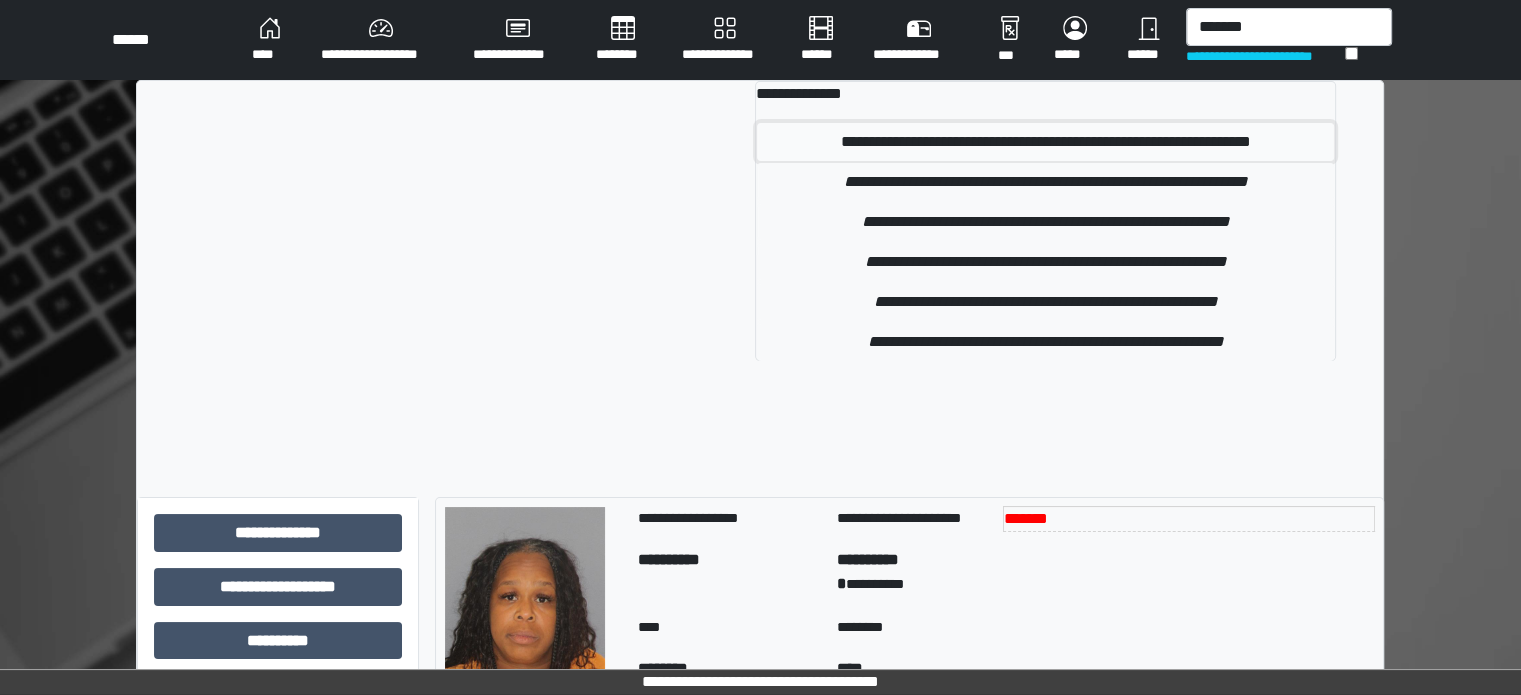 click on "**********" at bounding box center [1045, 142] 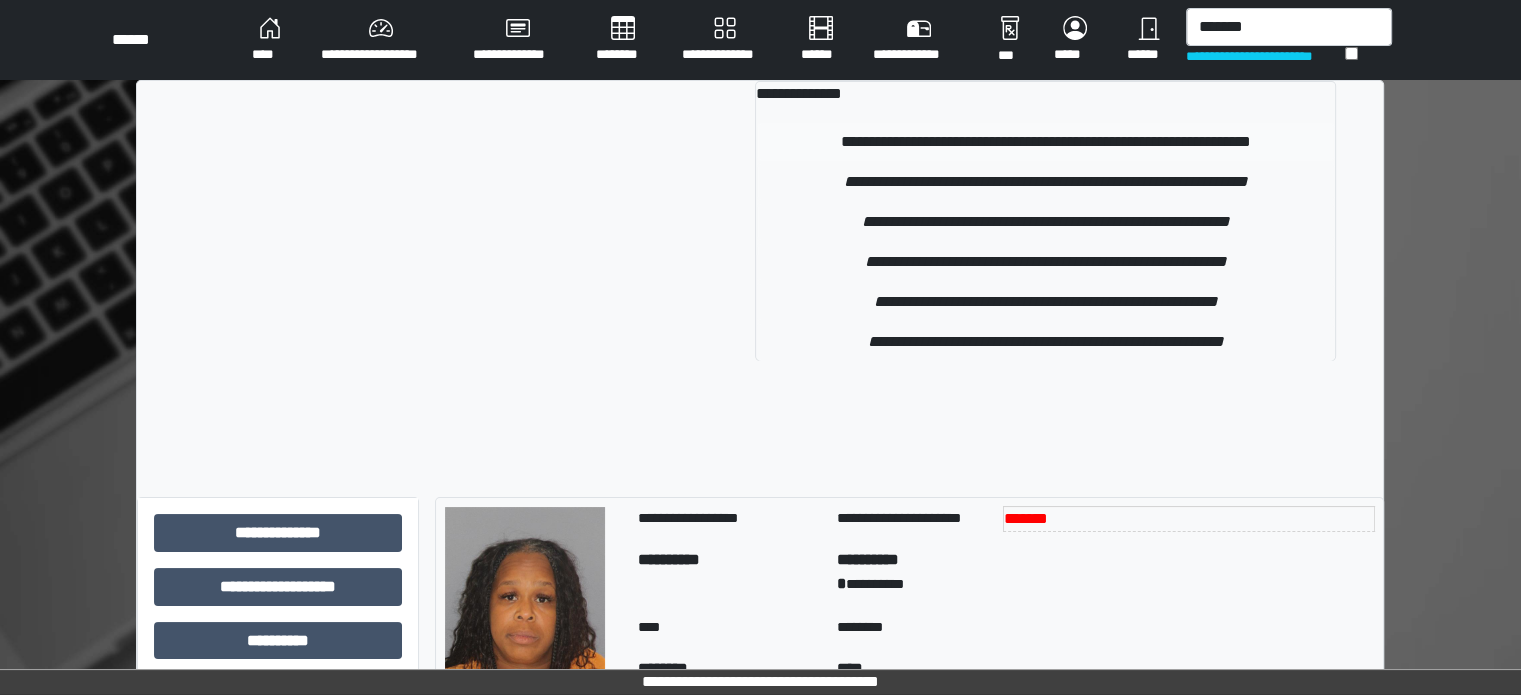type 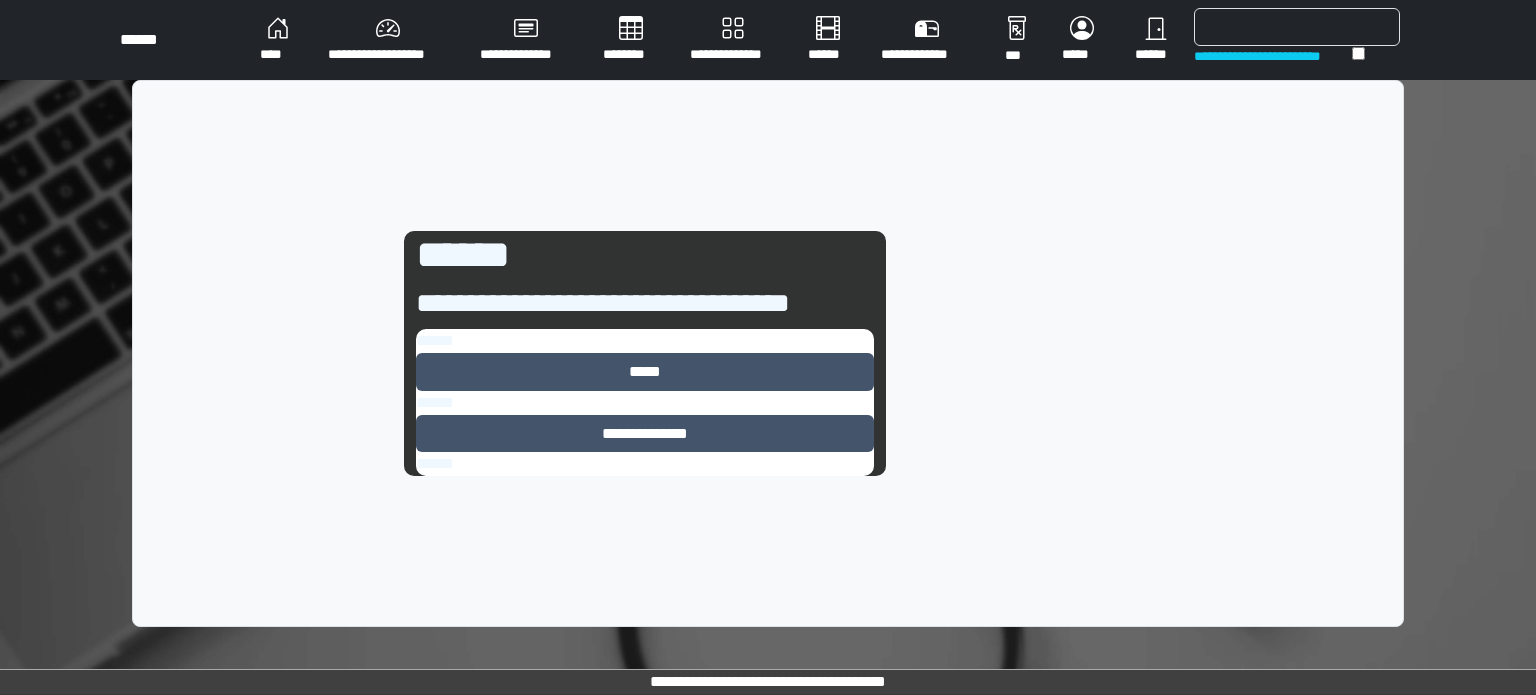 drag, startPoint x: 0, startPoint y: 430, endPoint x: 28, endPoint y: 595, distance: 167.3589 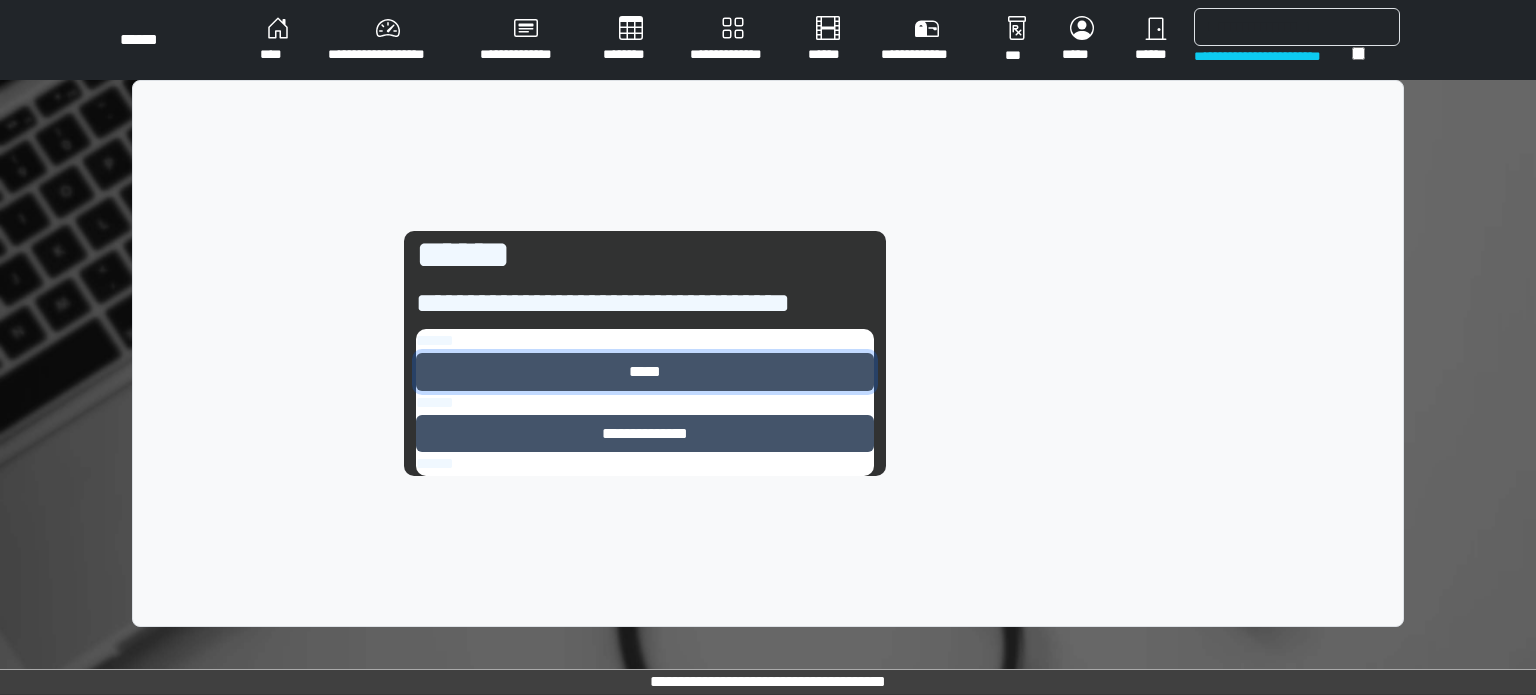click on "*****" at bounding box center [645, 372] 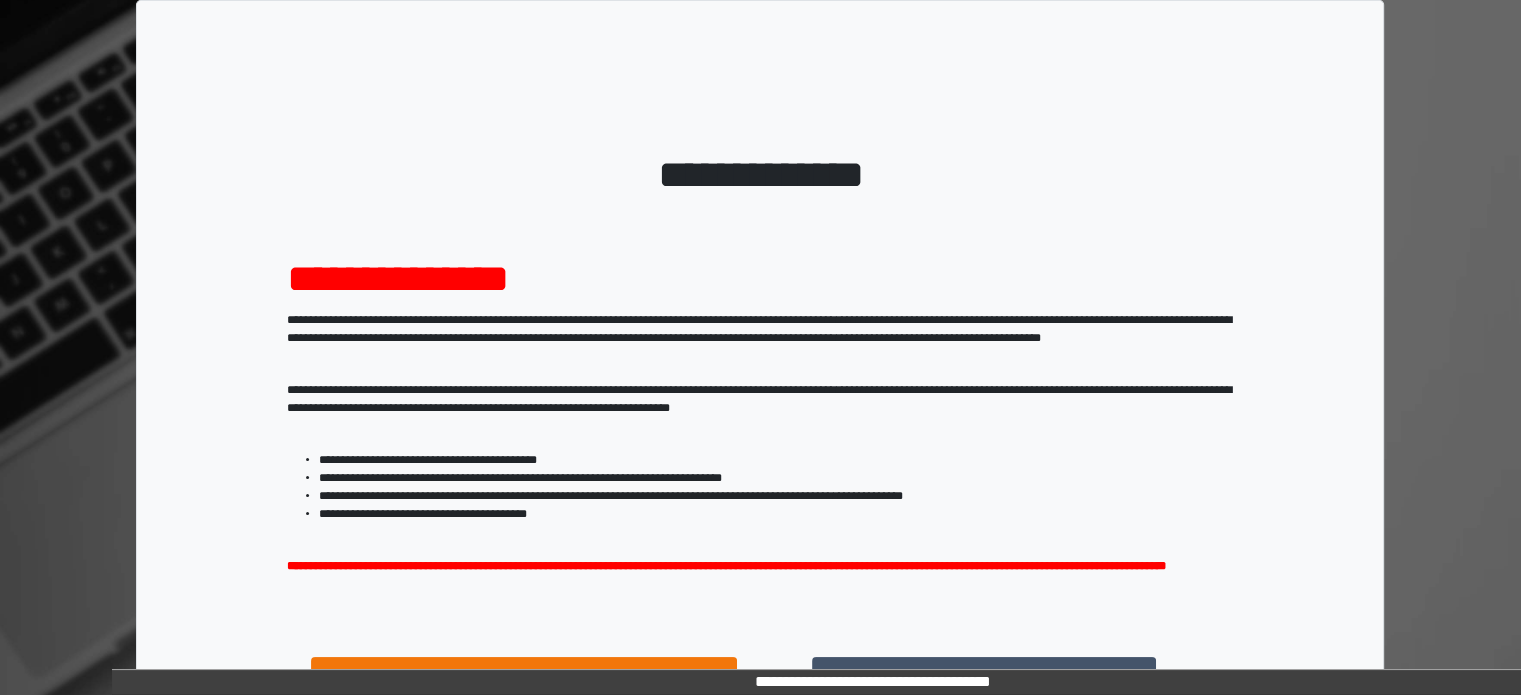 scroll, scrollTop: 214, scrollLeft: 0, axis: vertical 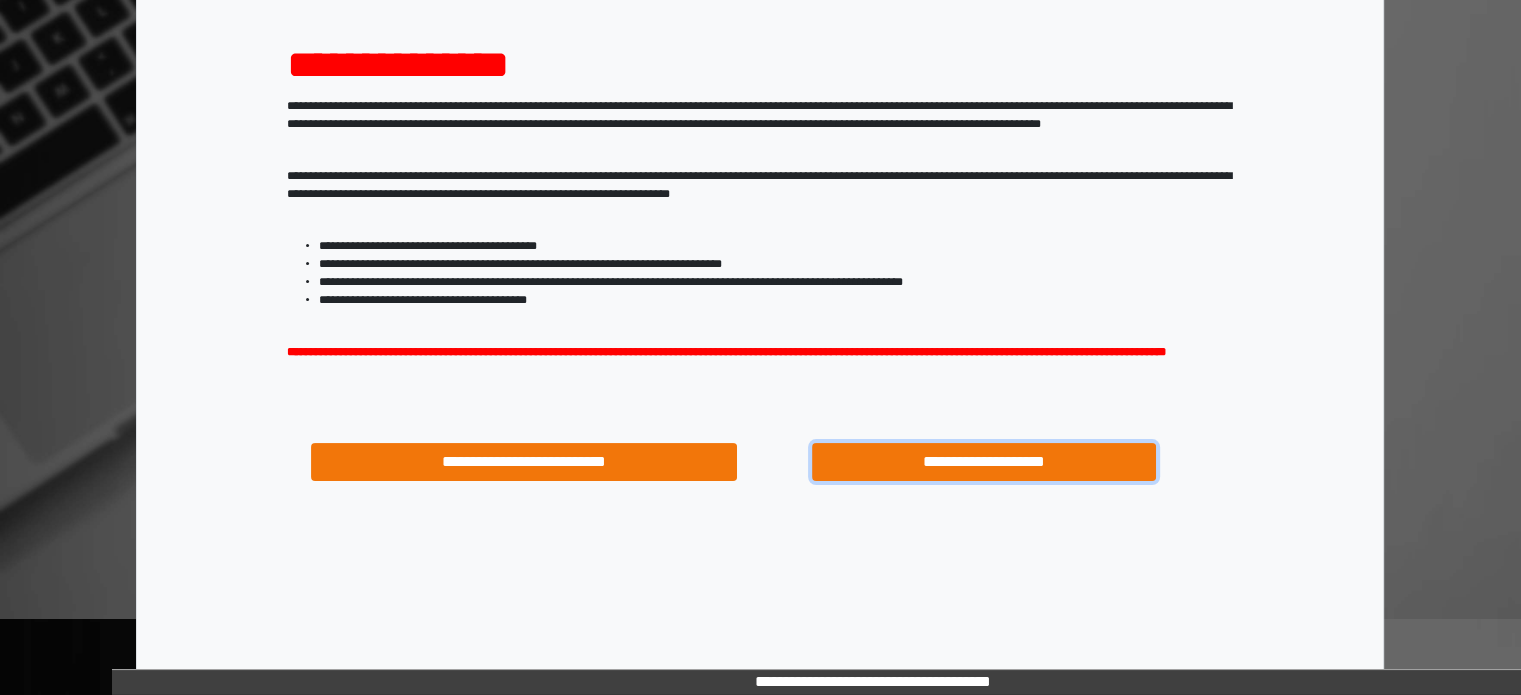 click on "**********" at bounding box center (984, 462) 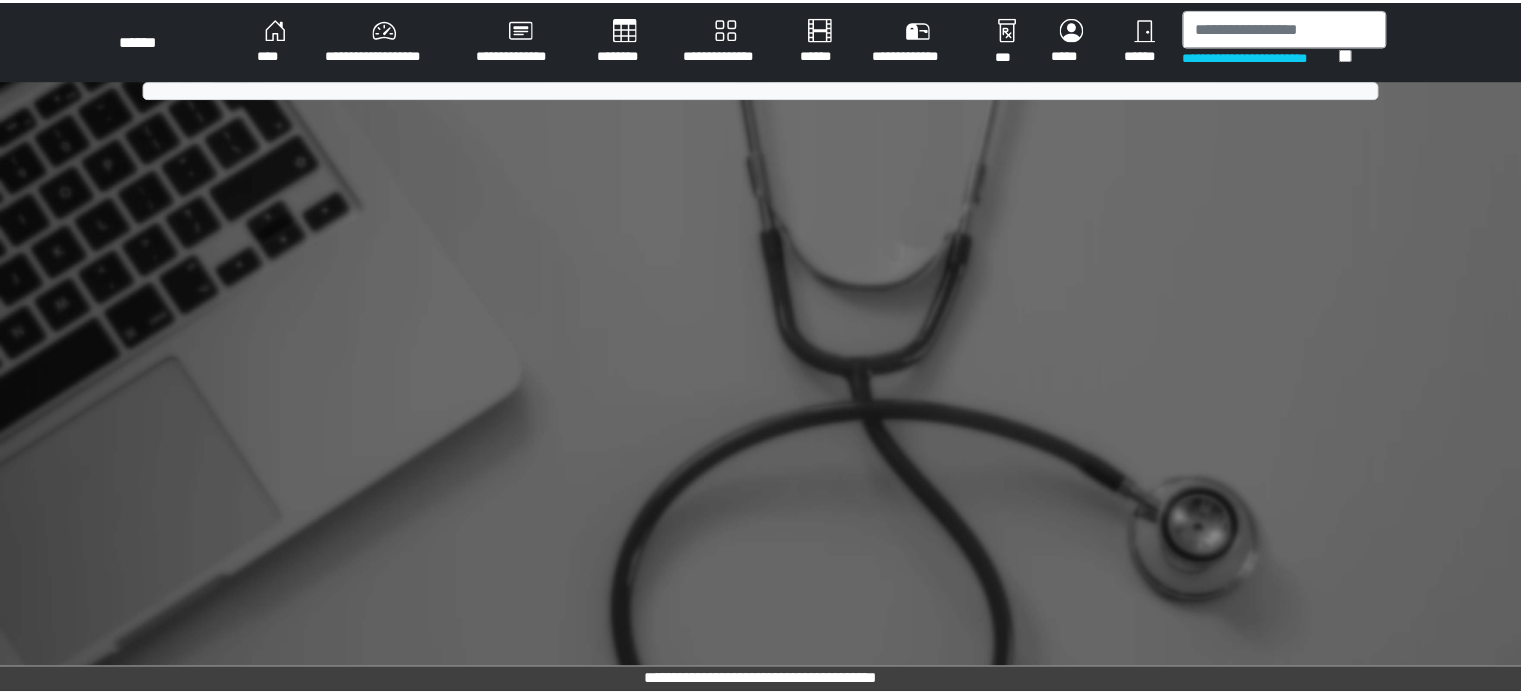 scroll, scrollTop: 0, scrollLeft: 0, axis: both 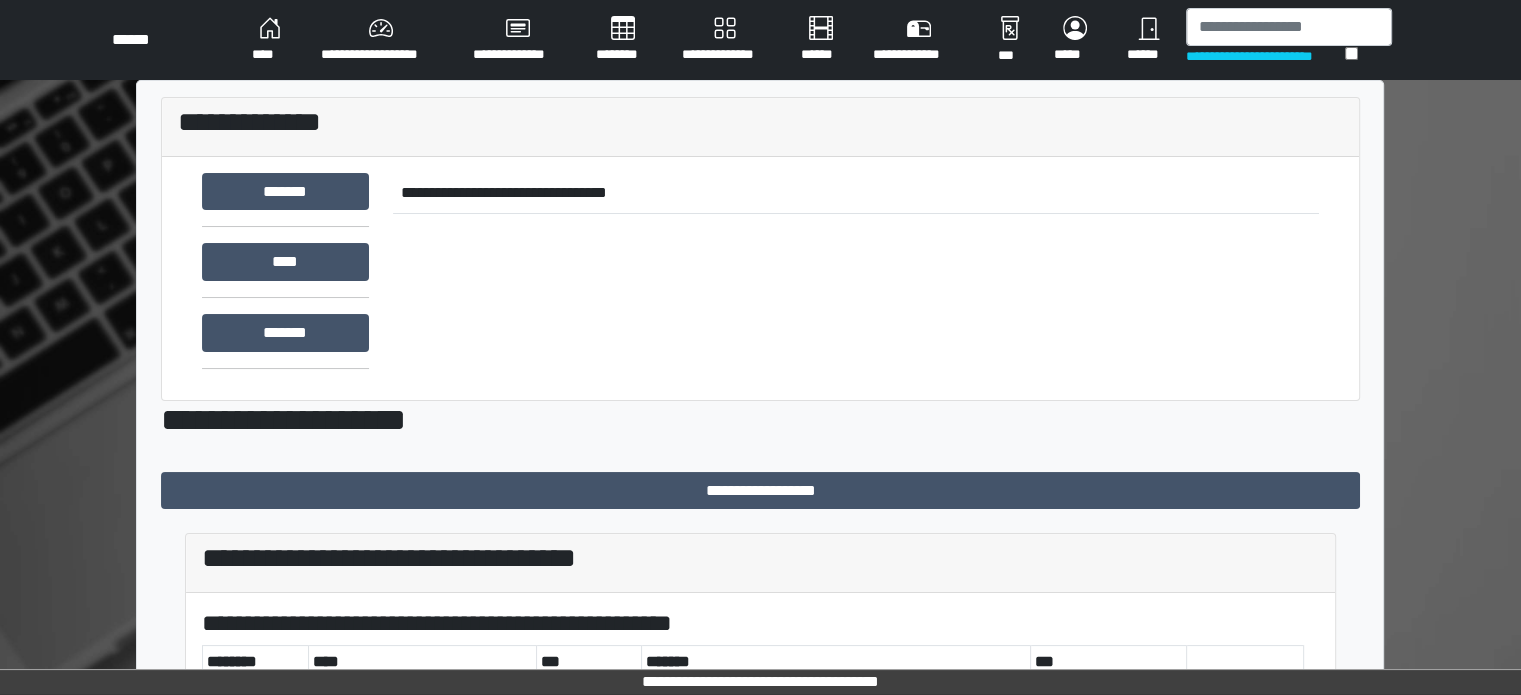 click on "***" at bounding box center (1010, 40) 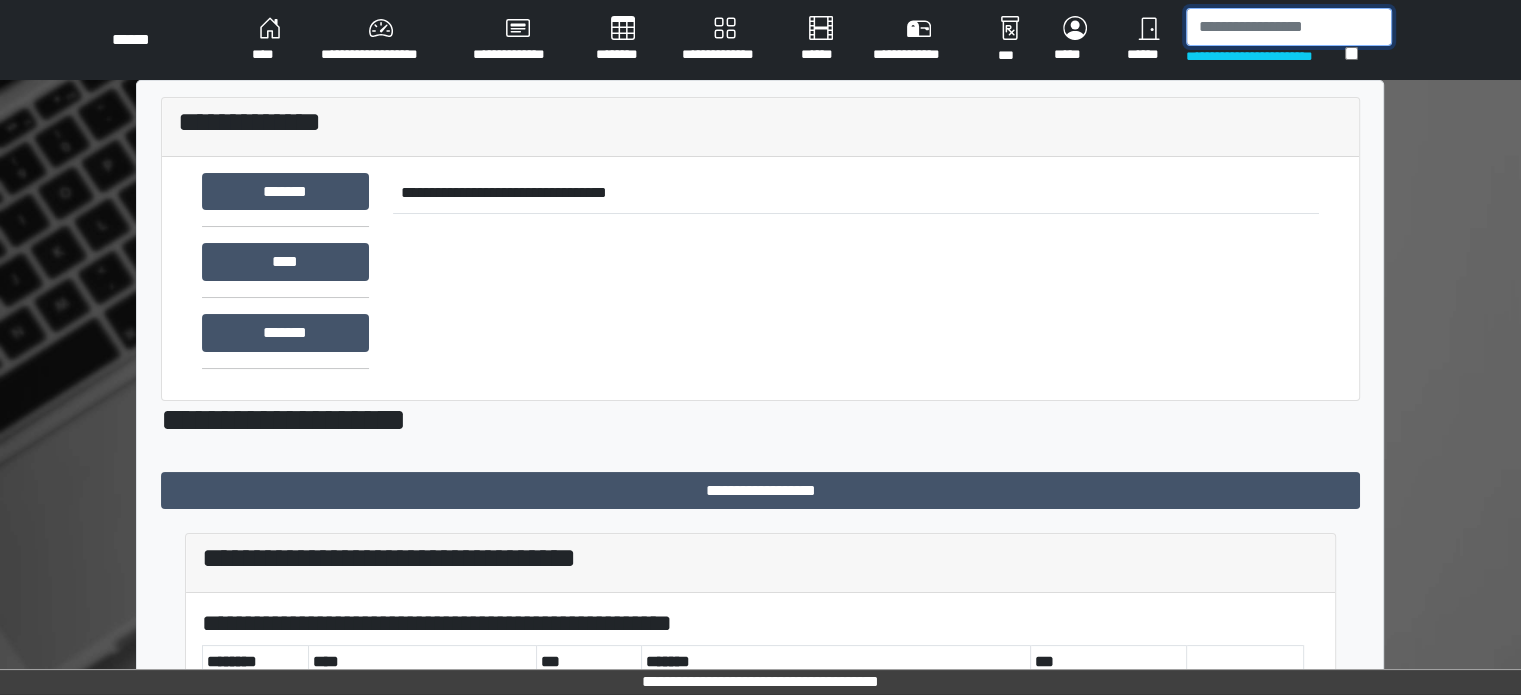 click at bounding box center [1289, 27] 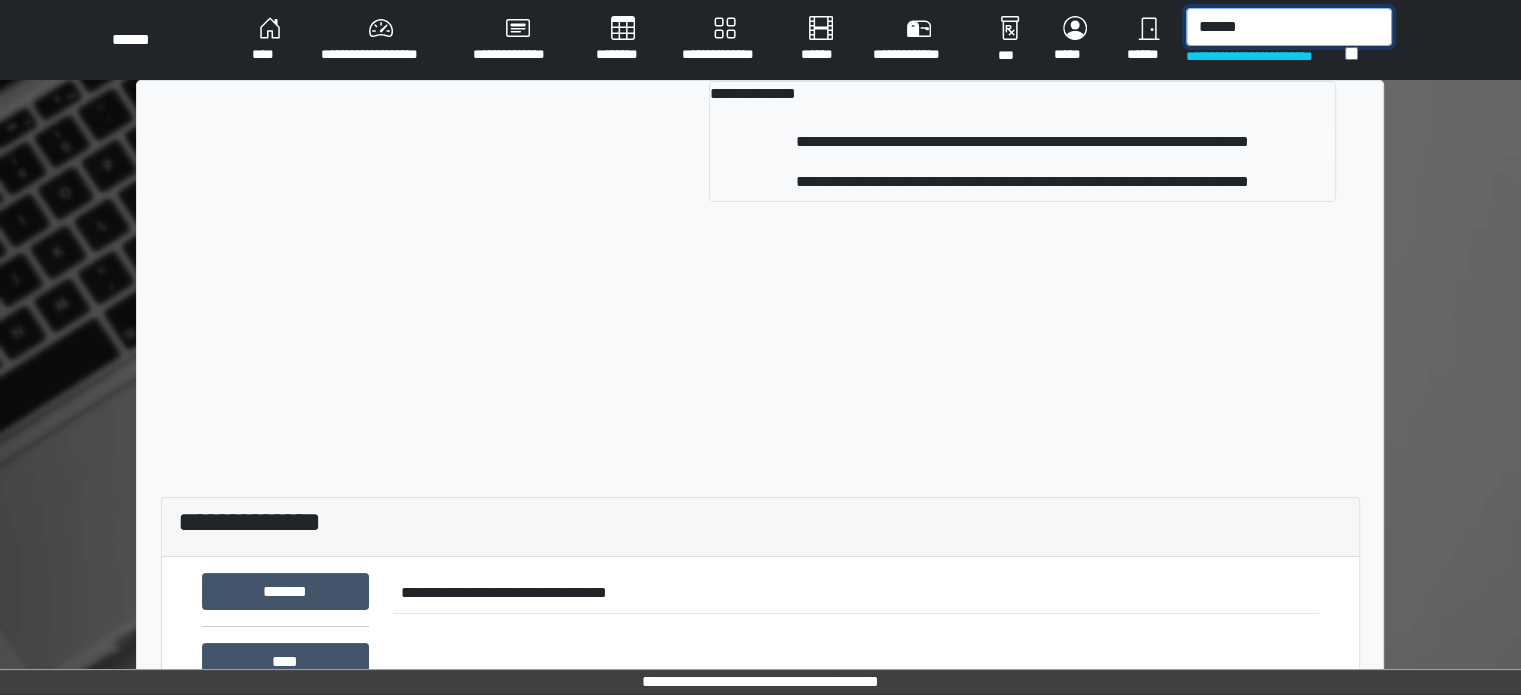 type on "******" 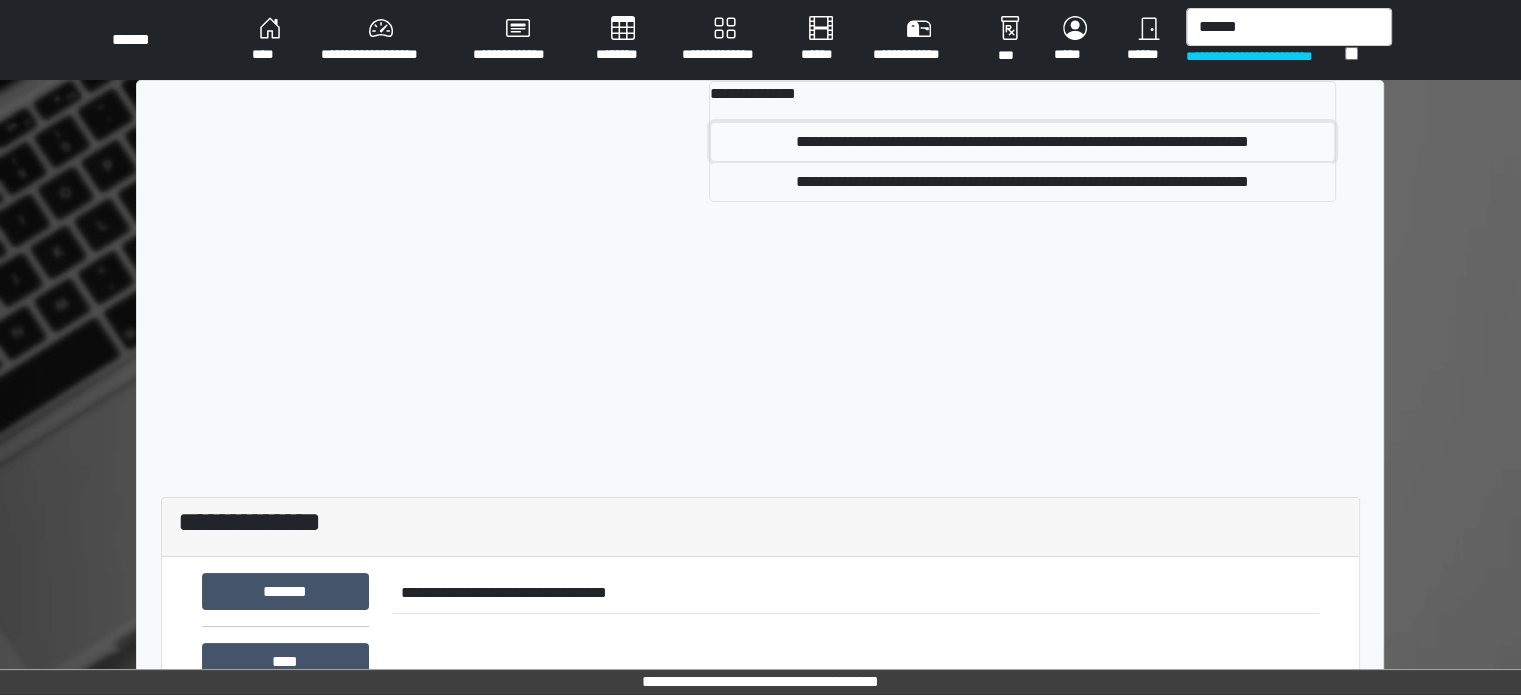 click on "**********" at bounding box center (1022, 142) 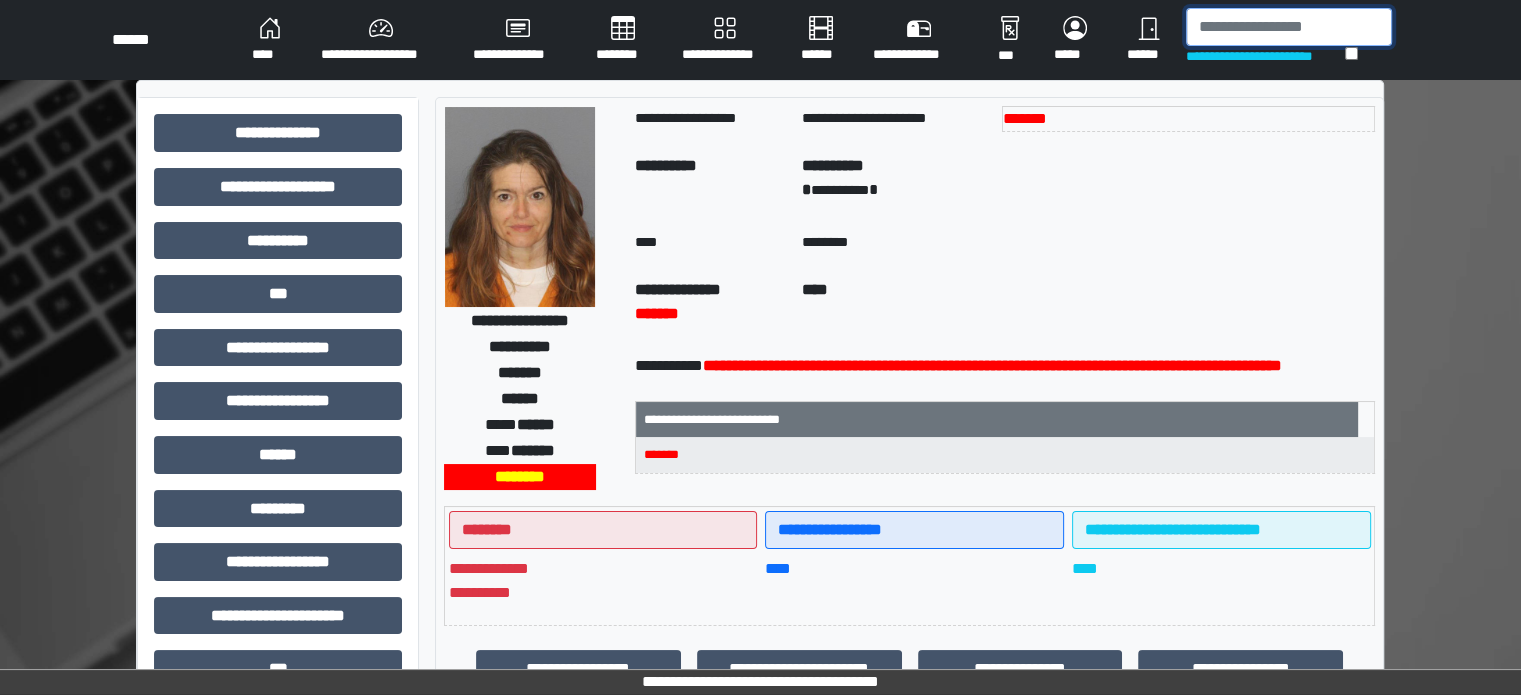 click at bounding box center [1289, 27] 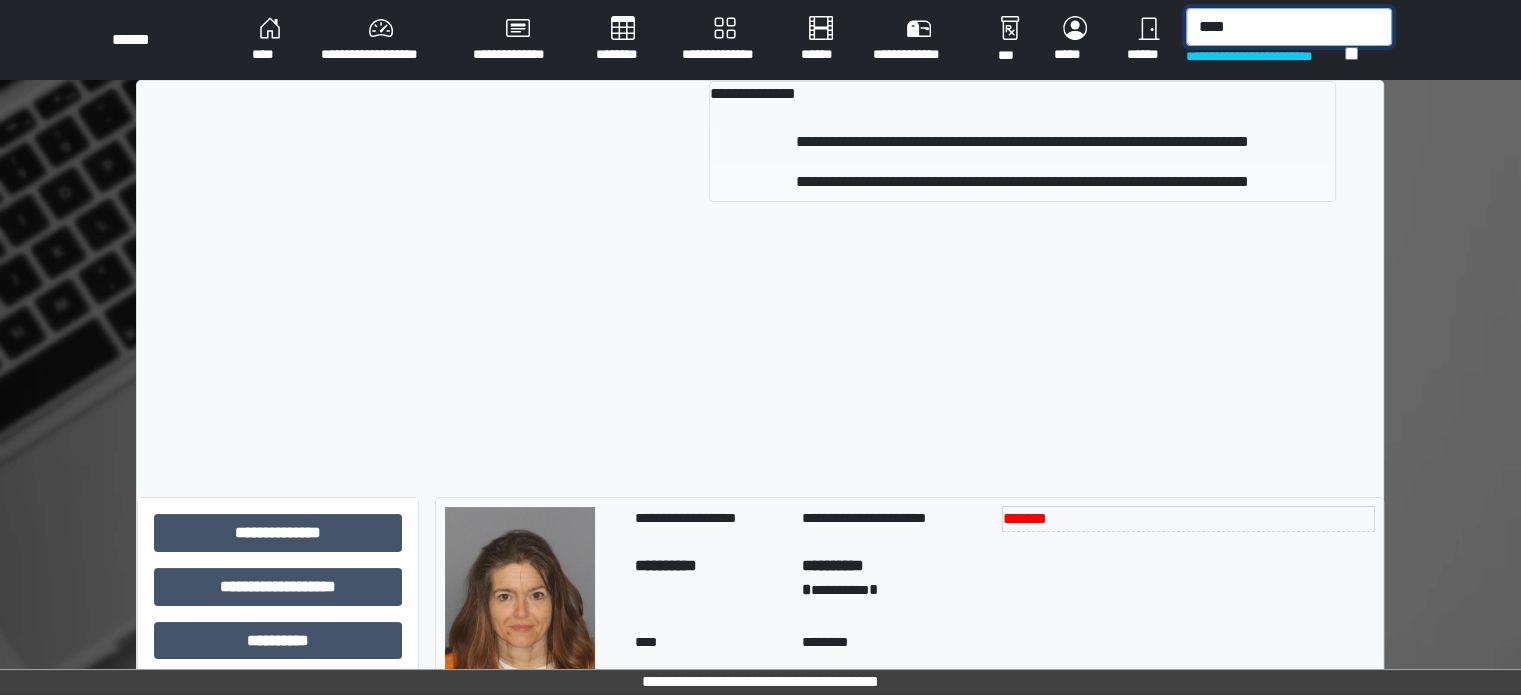 type on "****" 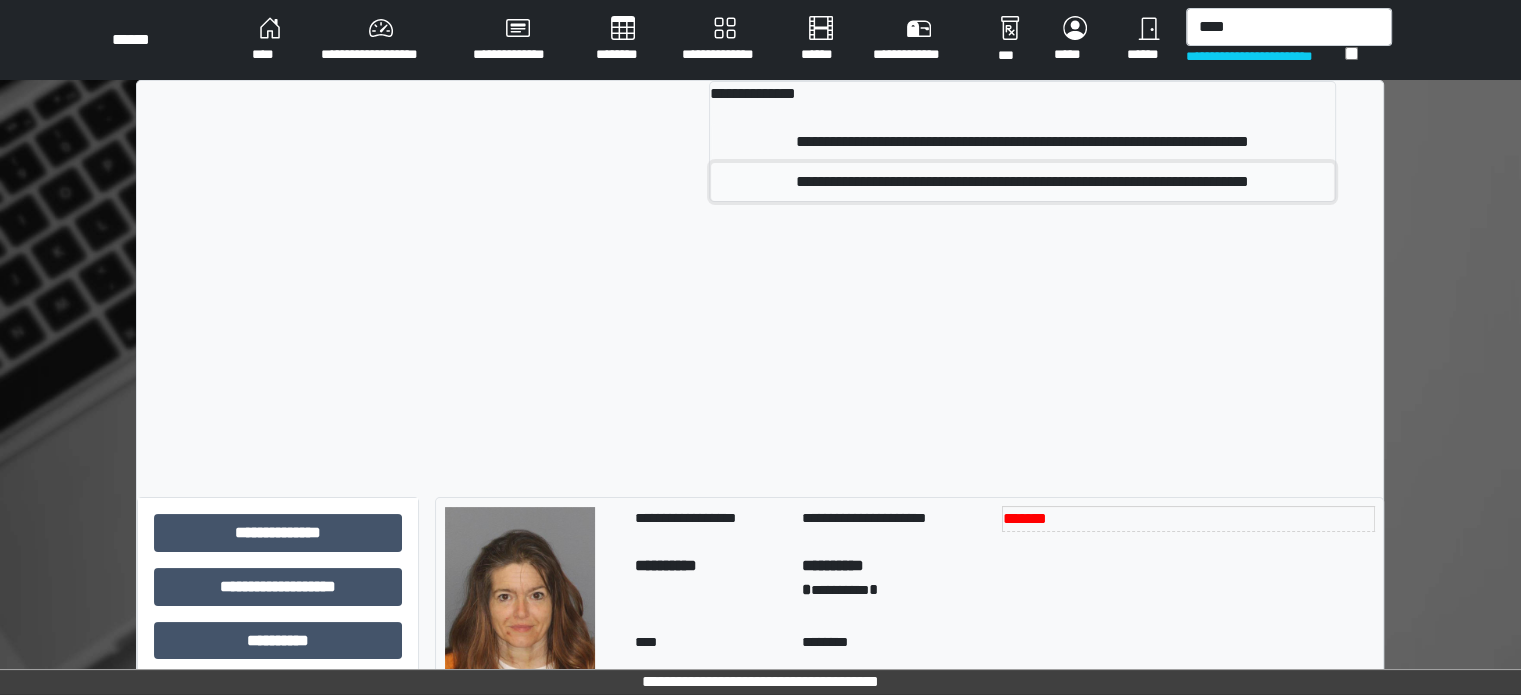 click on "**********" at bounding box center [1022, 182] 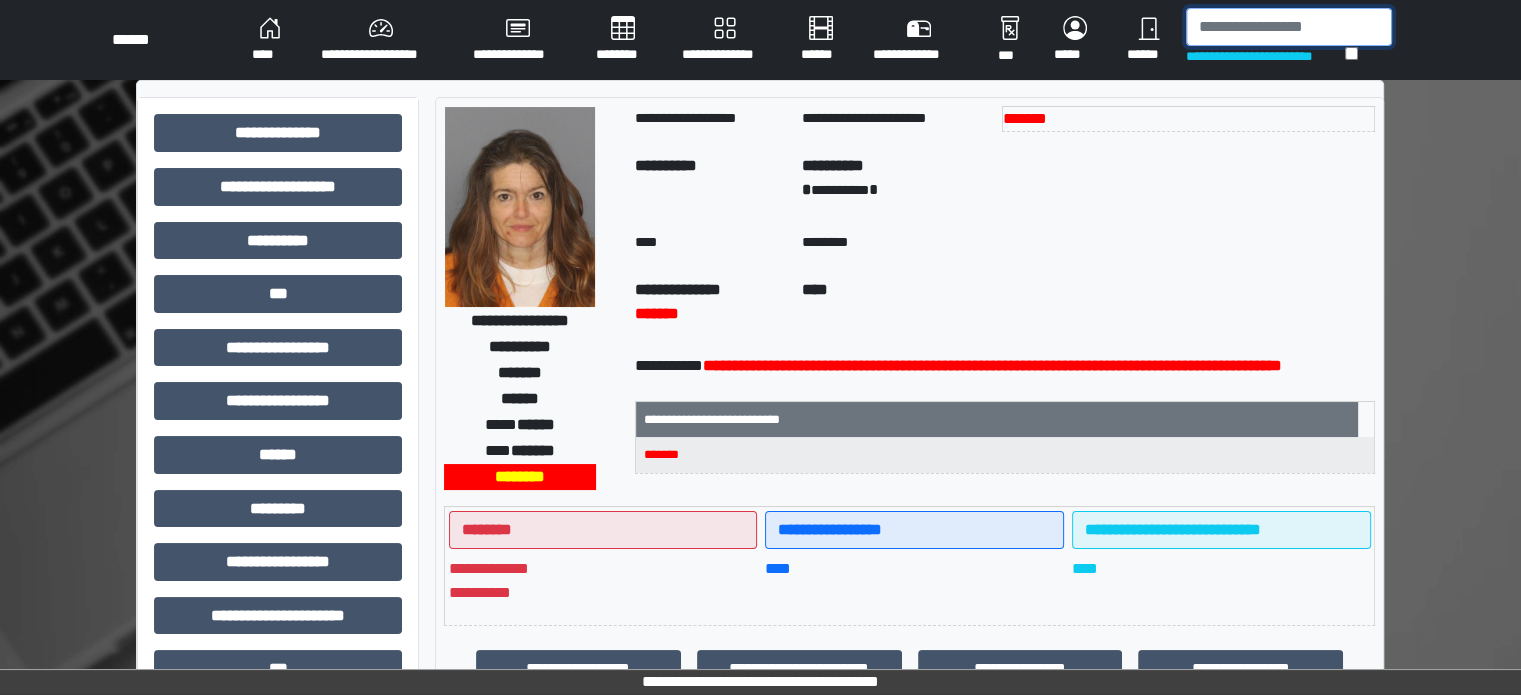 click at bounding box center [1289, 27] 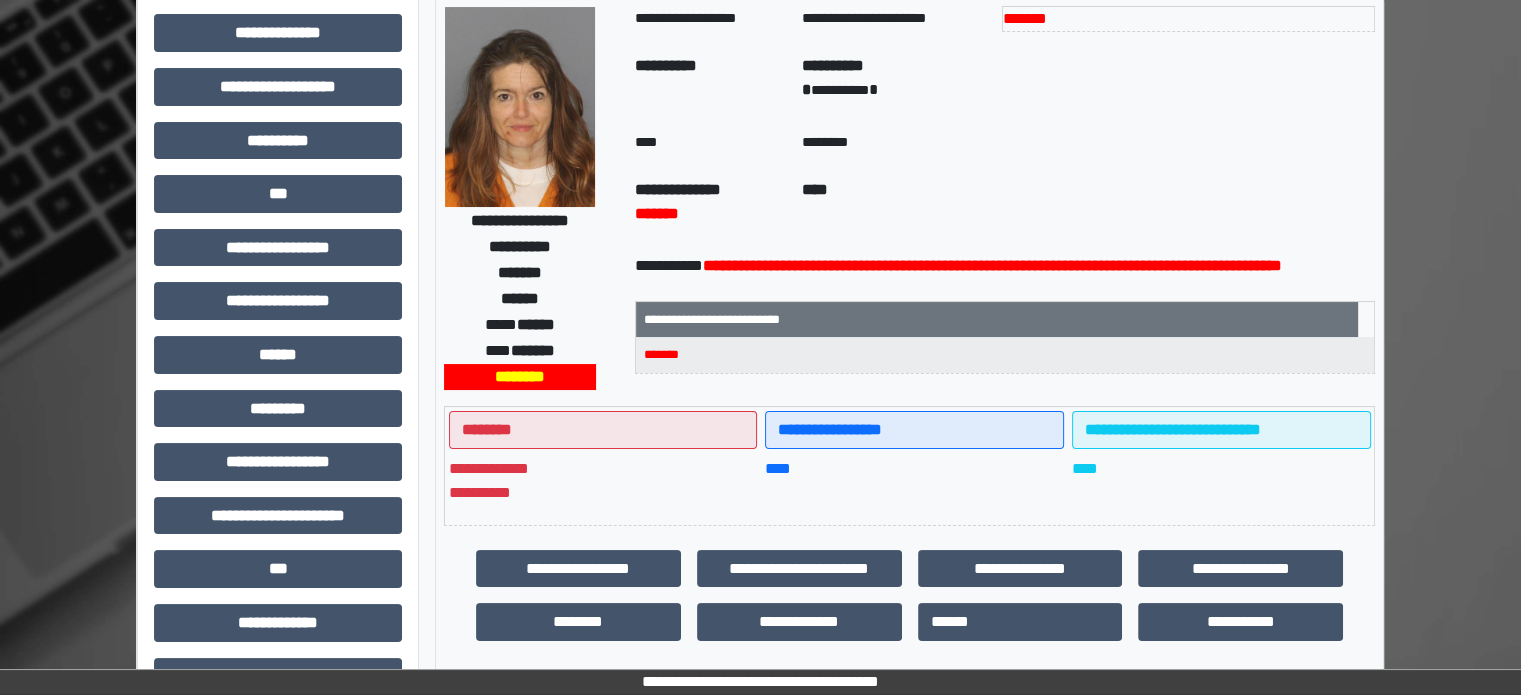scroll, scrollTop: 0, scrollLeft: 0, axis: both 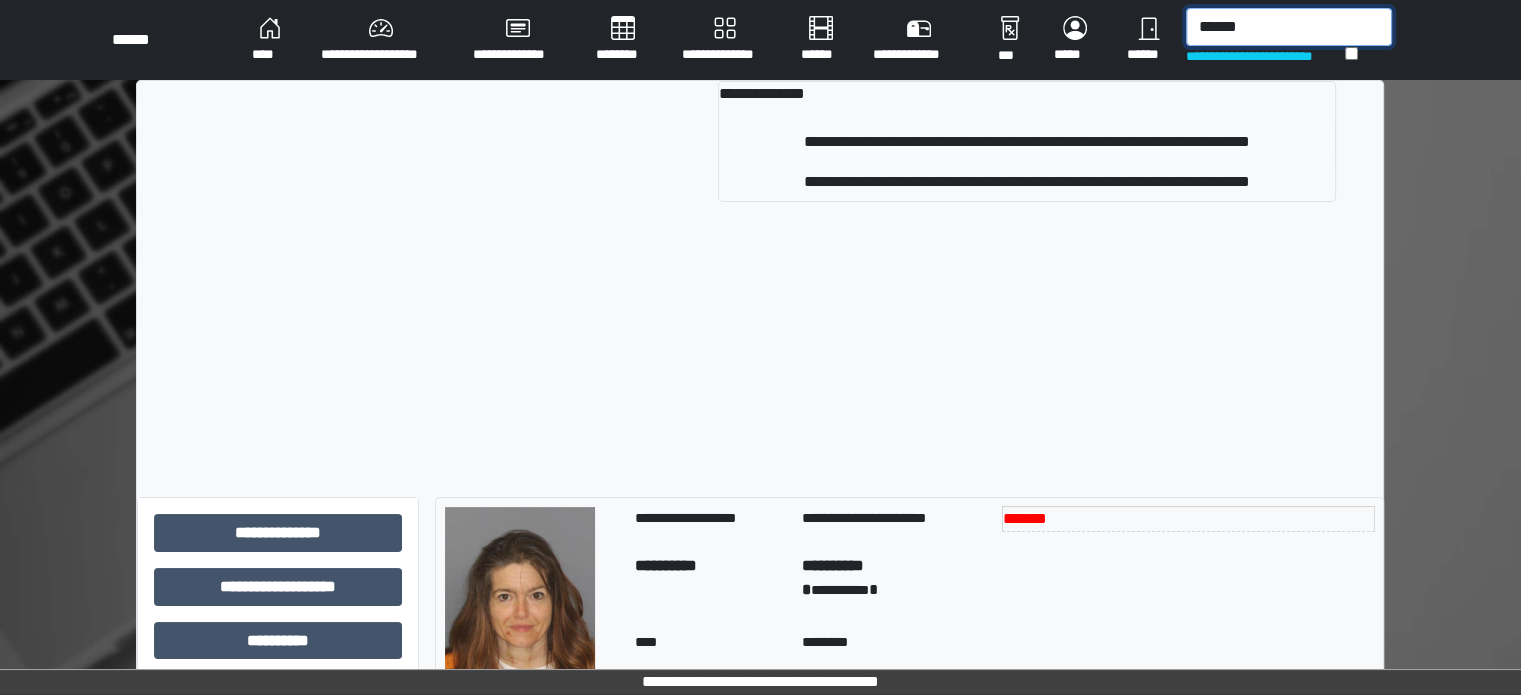 type on "******" 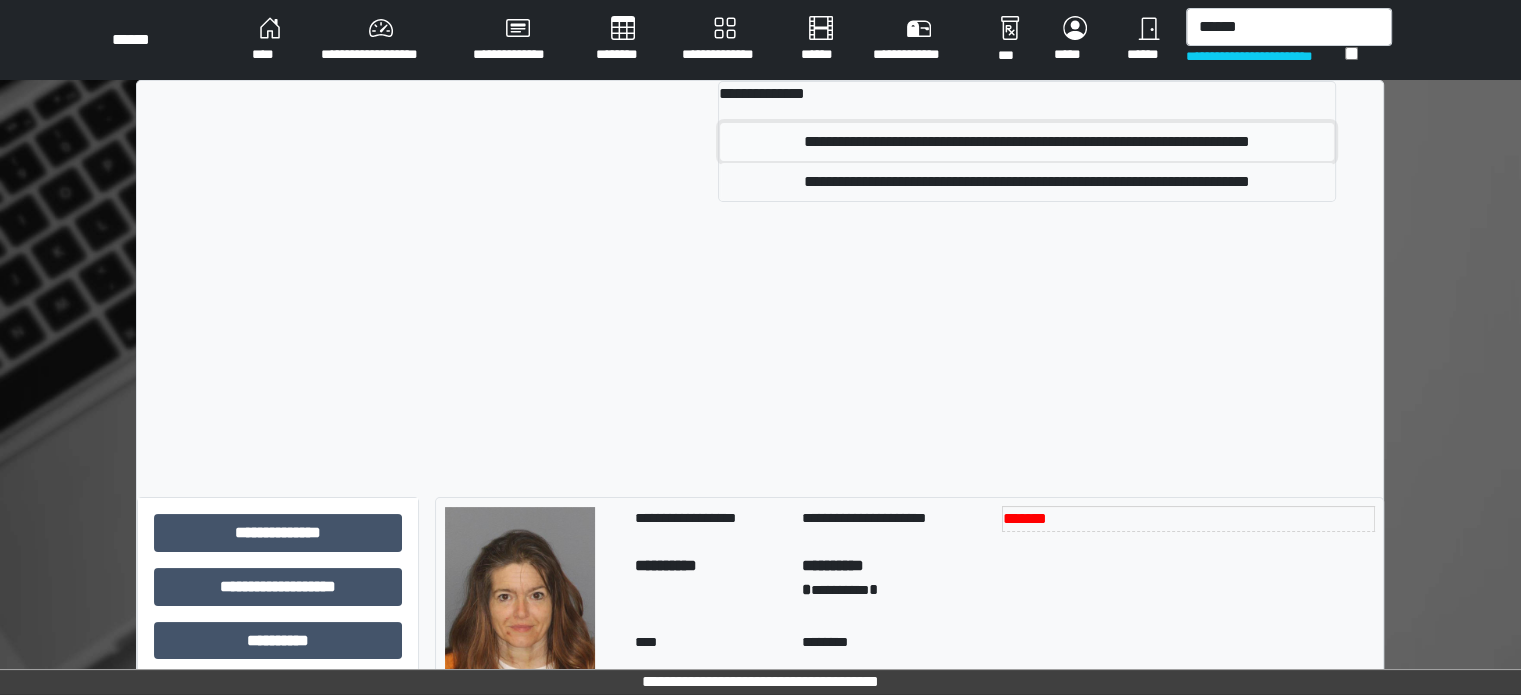 click on "**********" at bounding box center [1026, 142] 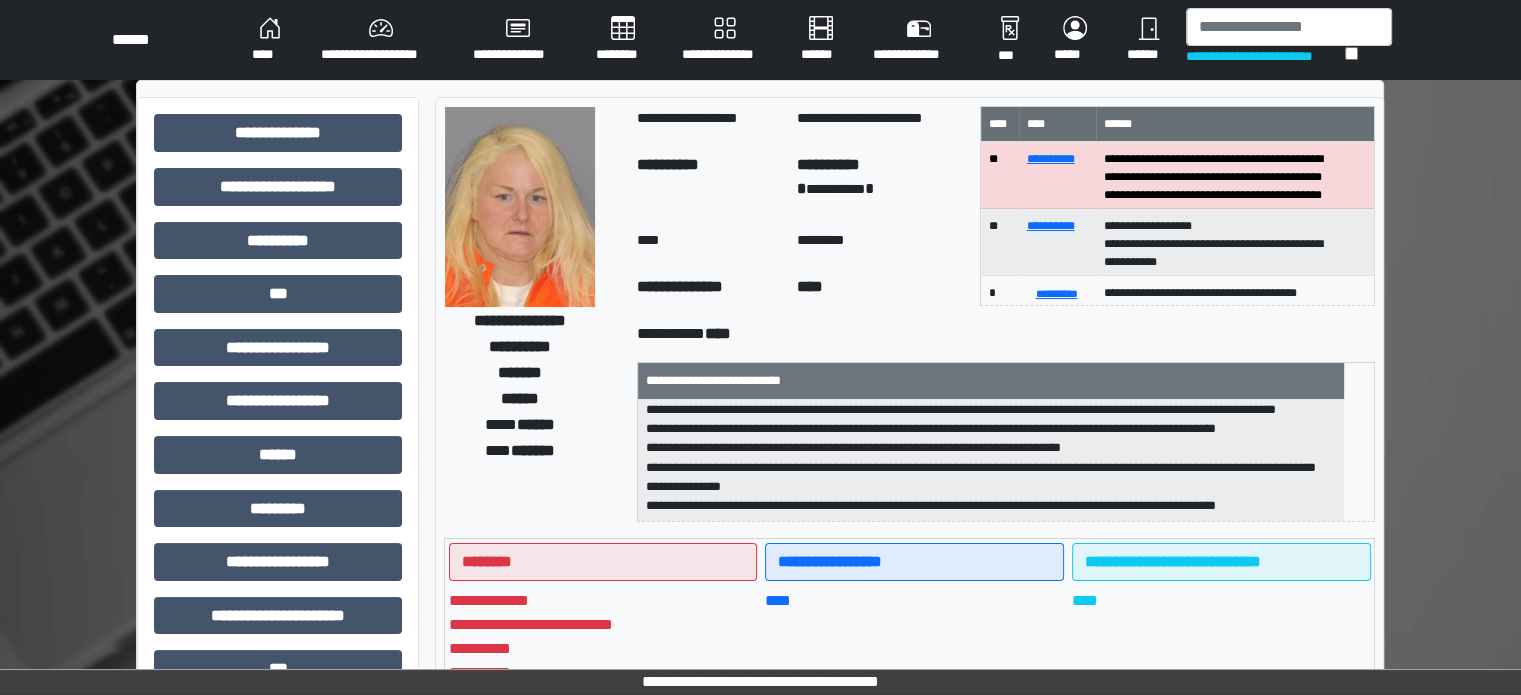 scroll, scrollTop: 256, scrollLeft: 0, axis: vertical 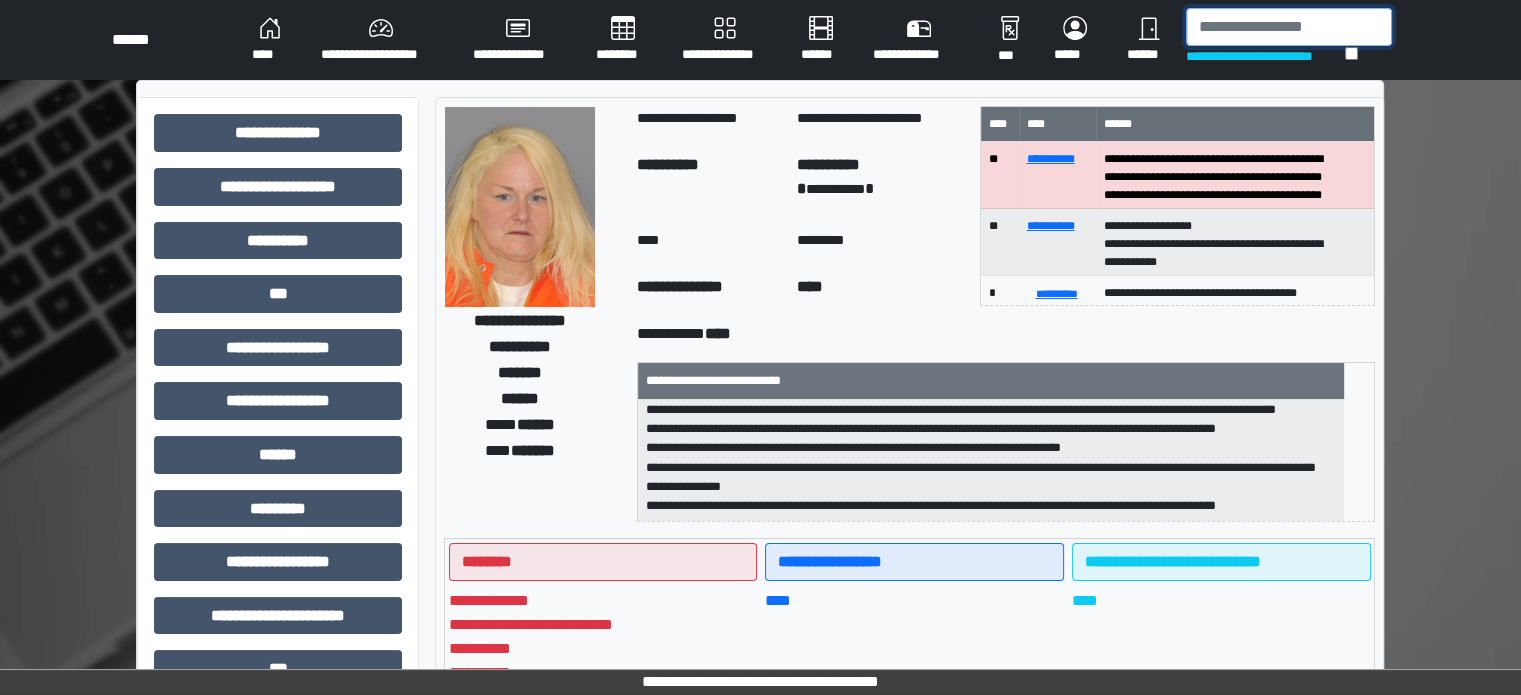 click at bounding box center [1289, 27] 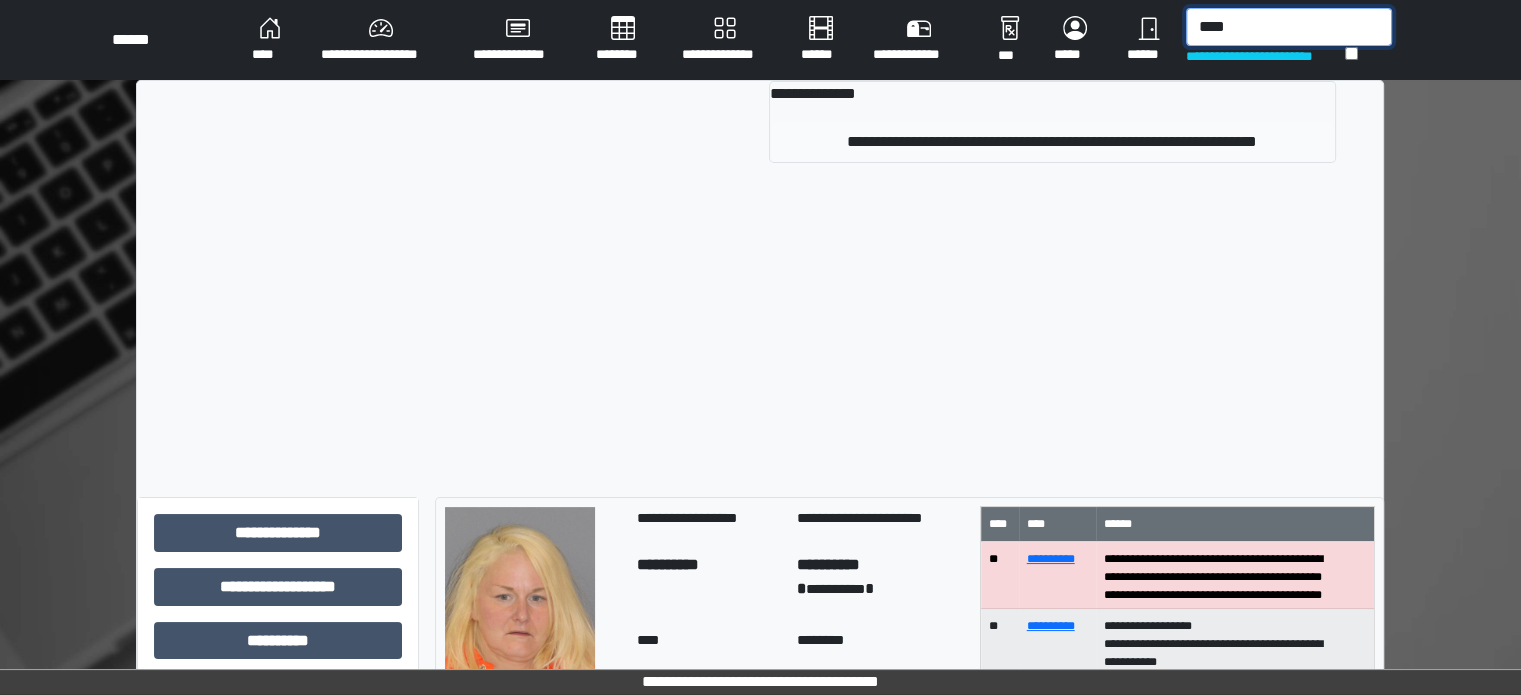 type on "****" 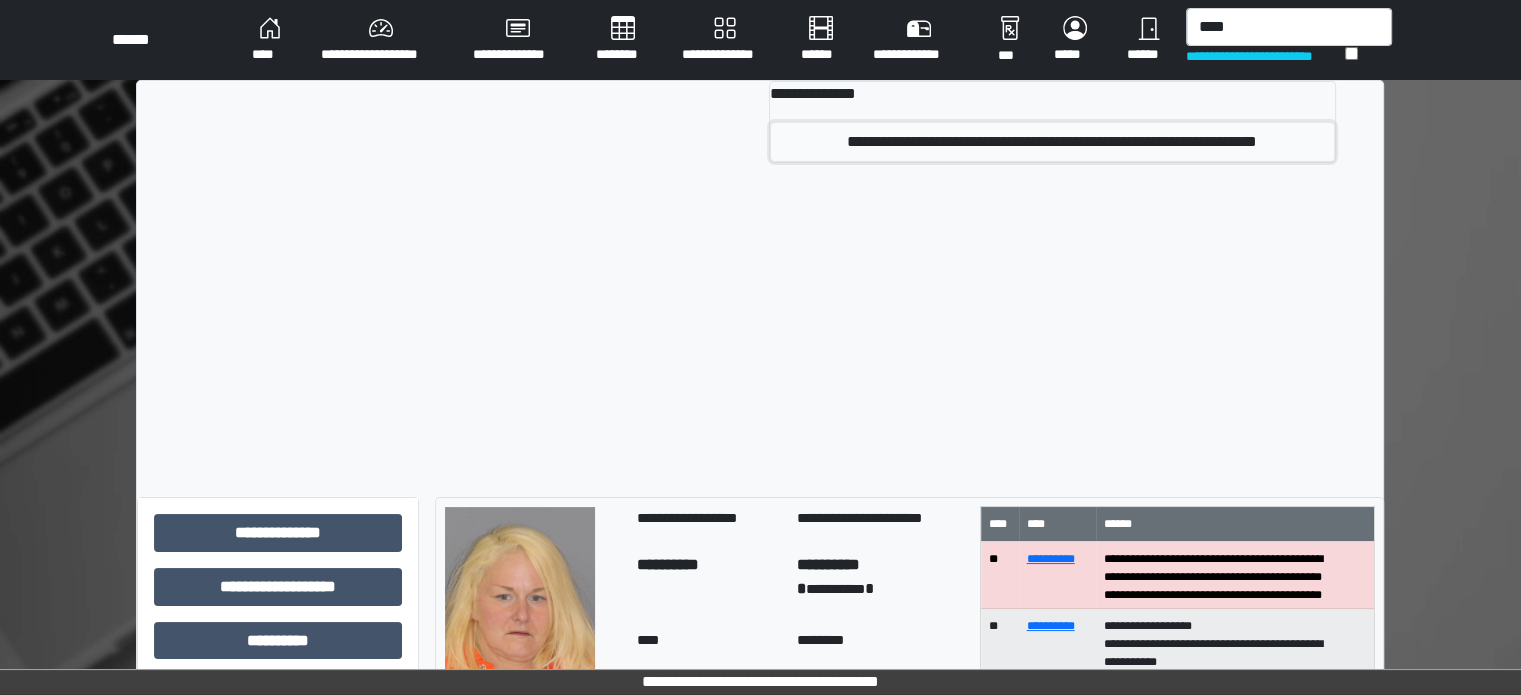 click on "**********" at bounding box center [1052, 142] 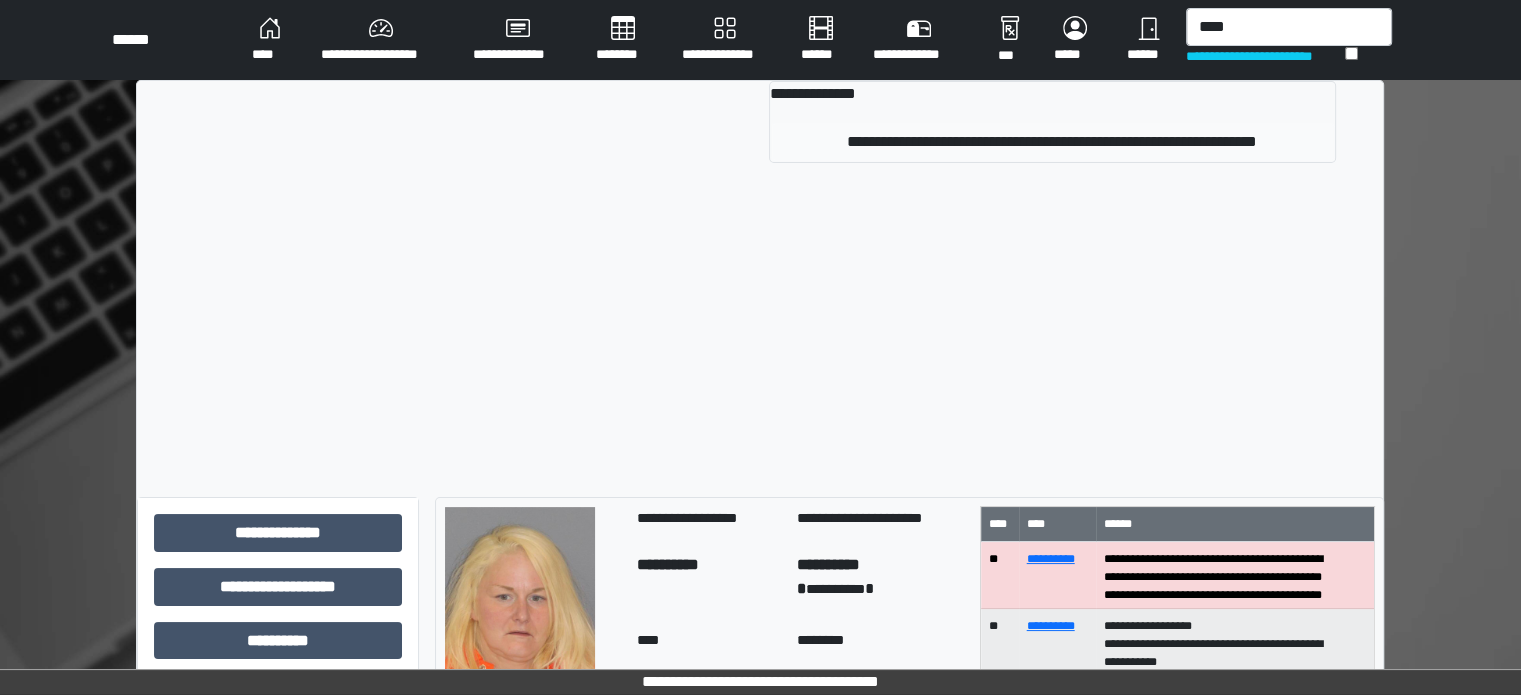 type 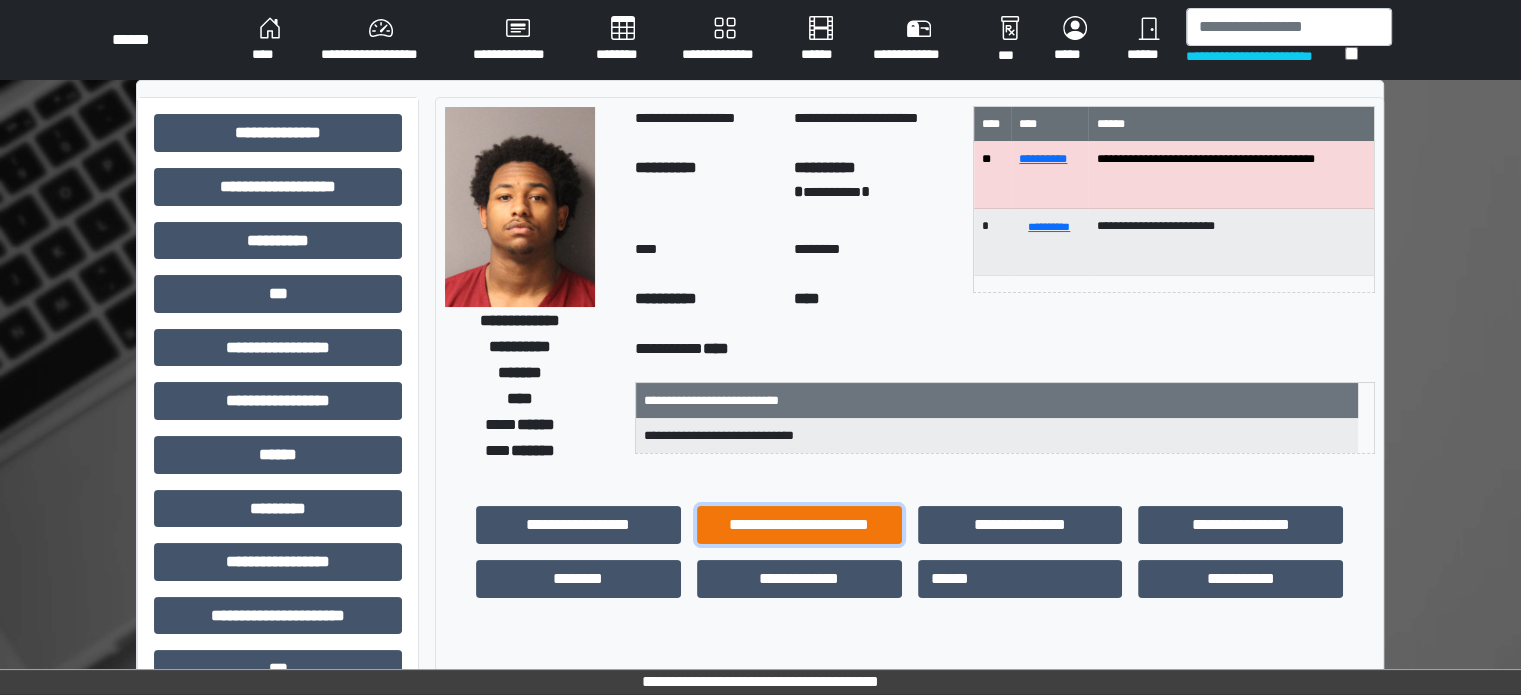 click on "**********" at bounding box center [799, 525] 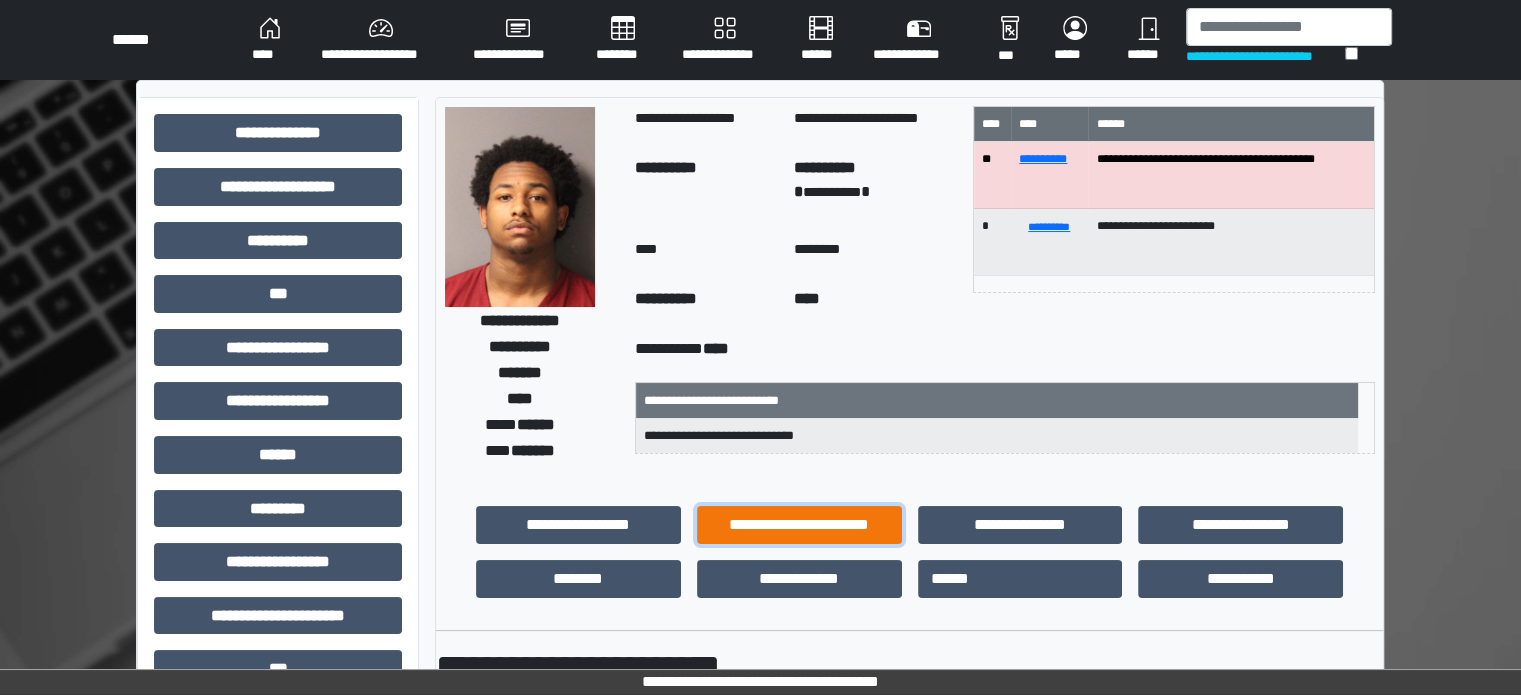 click on "**********" at bounding box center [799, 525] 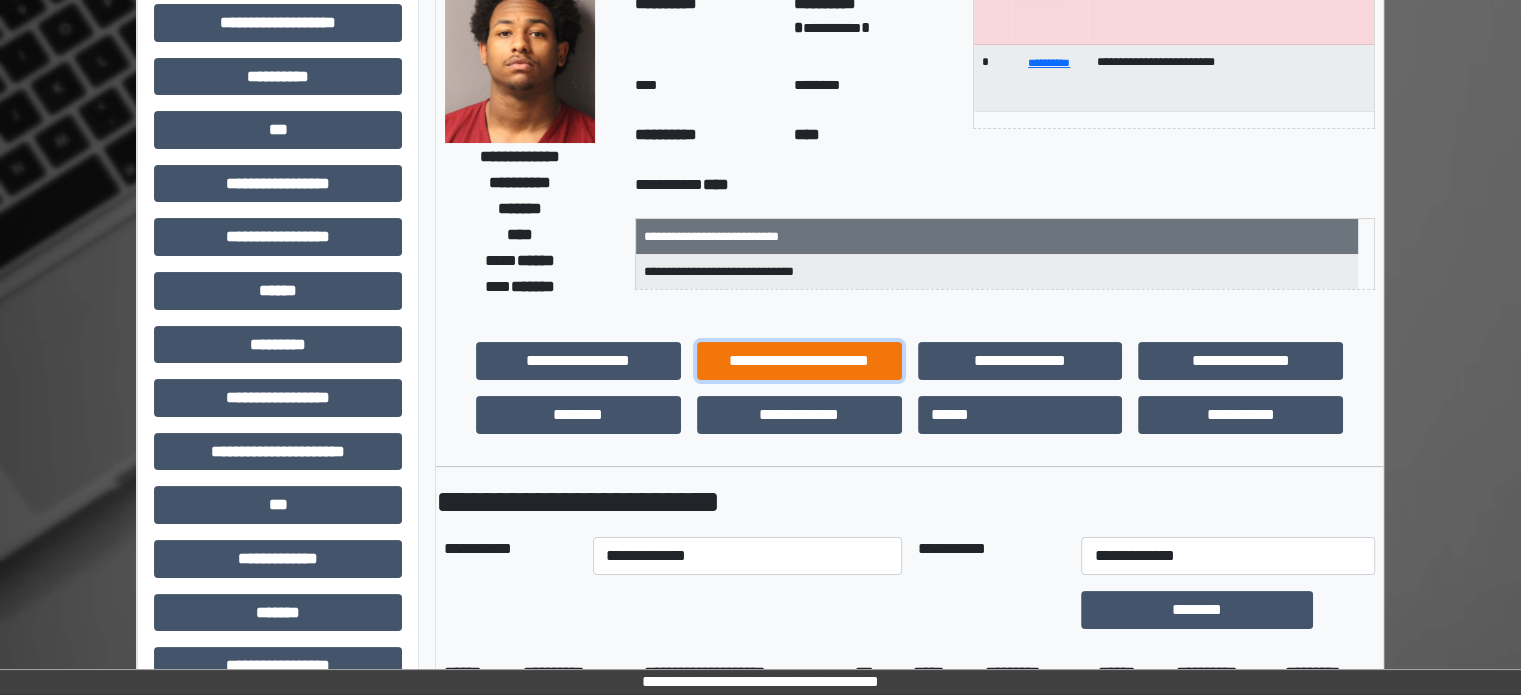 scroll, scrollTop: 310, scrollLeft: 0, axis: vertical 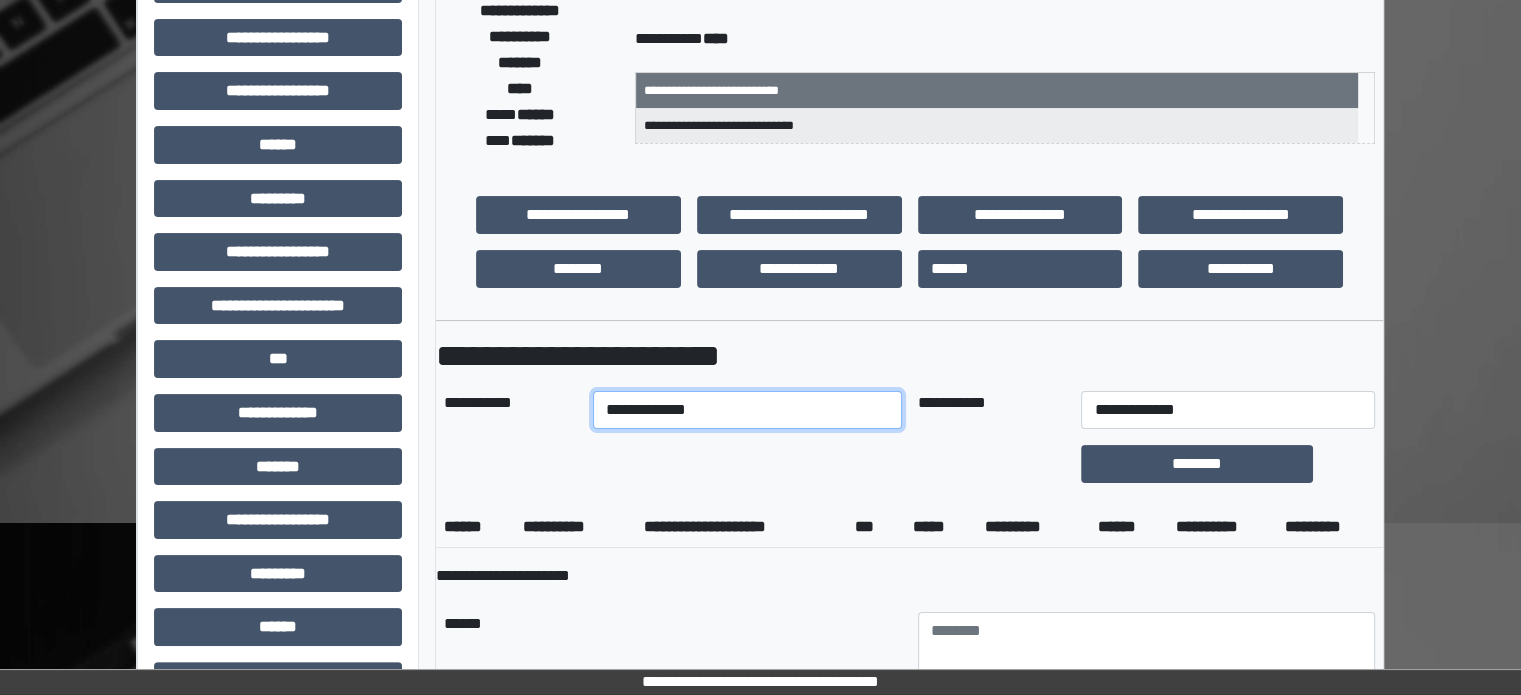 click on "**********" at bounding box center (747, 410) 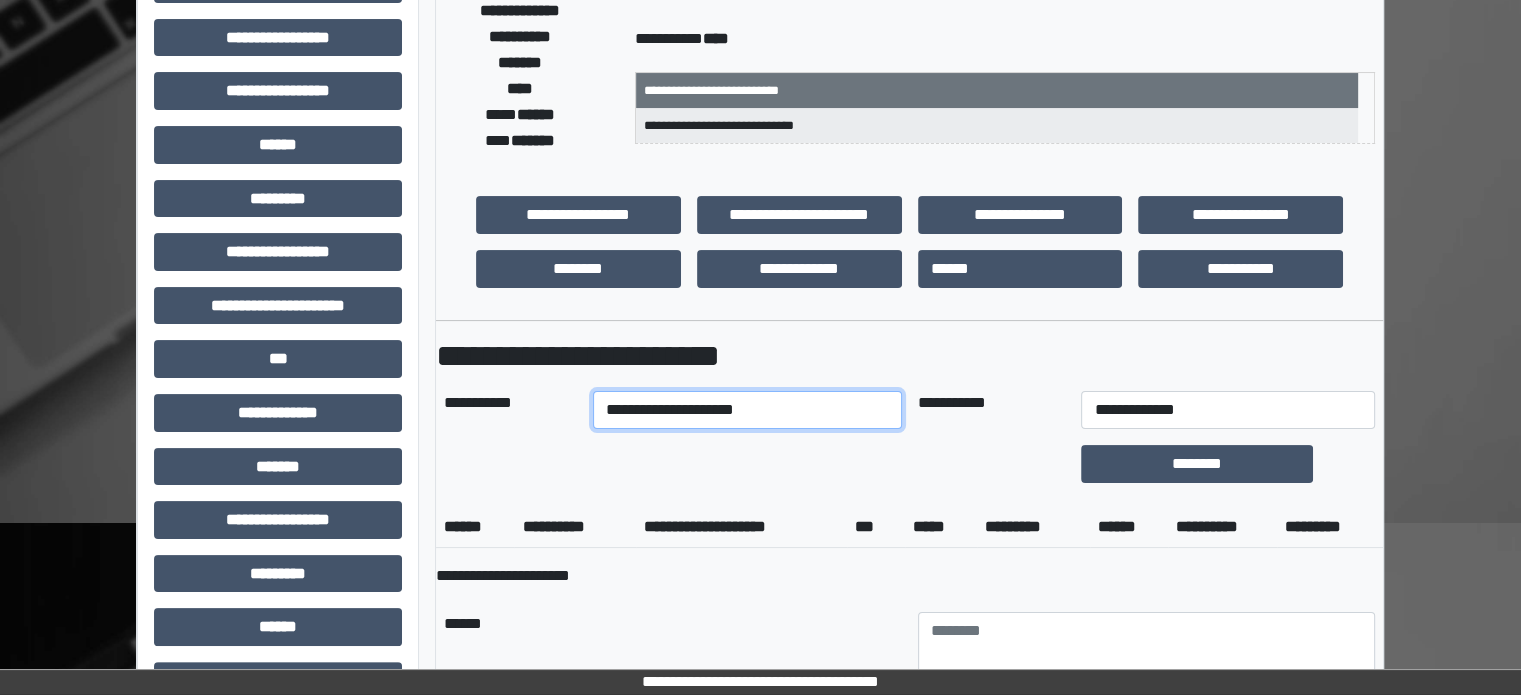 click on "**********" at bounding box center (747, 410) 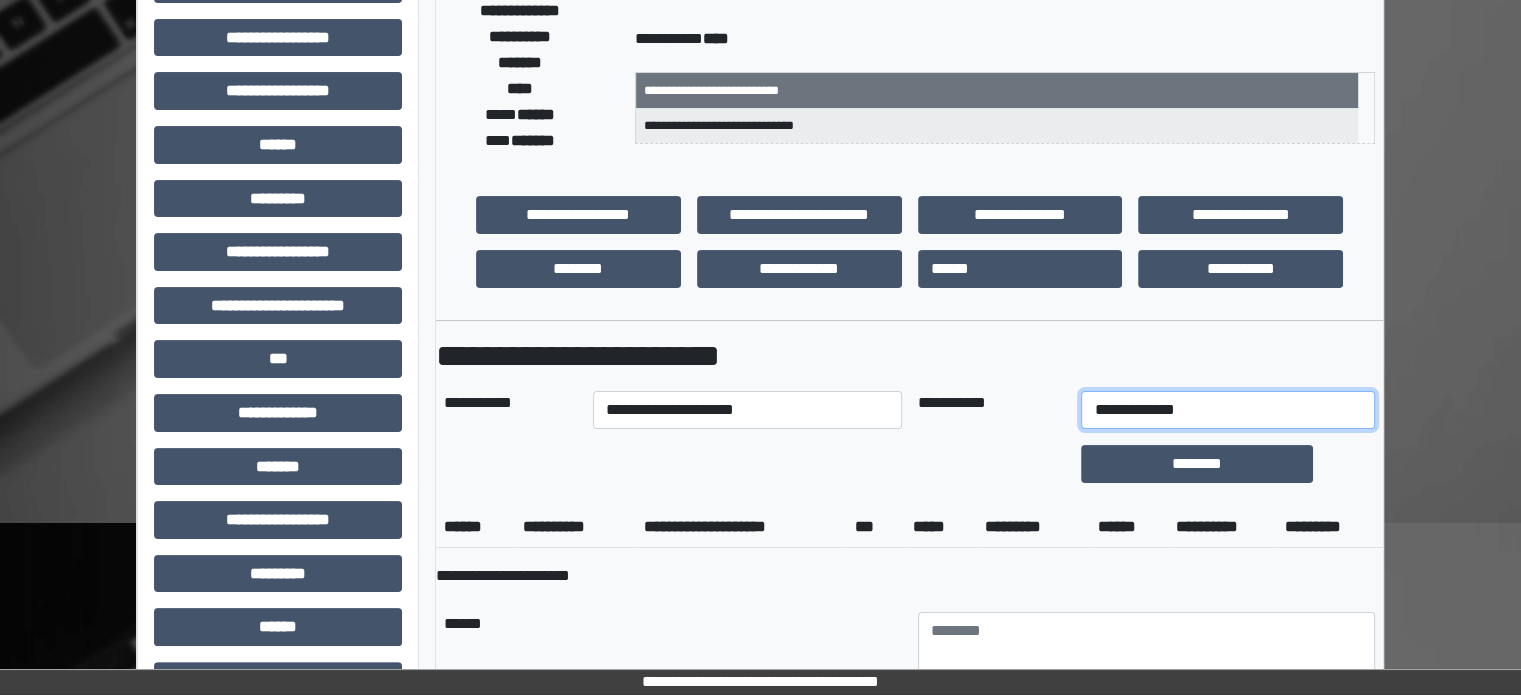 click on "**********" at bounding box center [1227, 410] 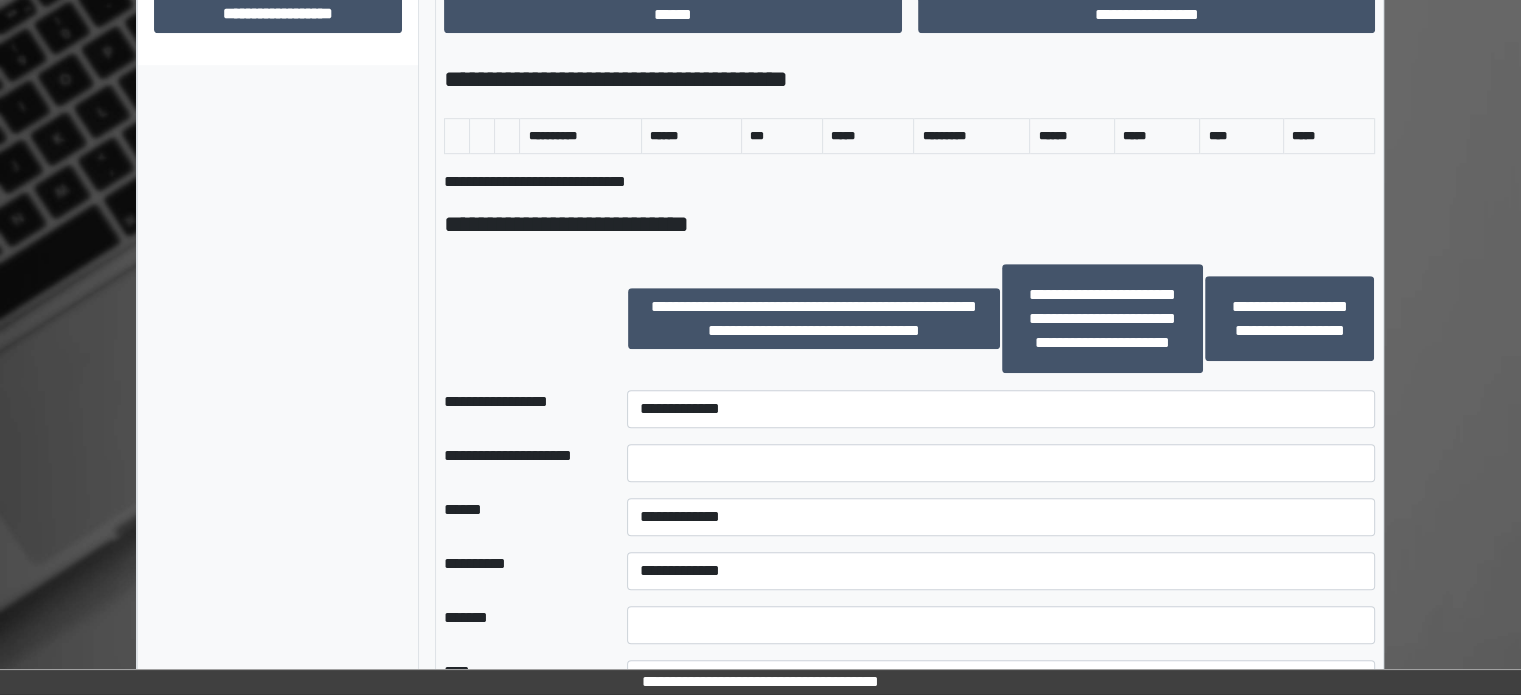 scroll, scrollTop: 1086, scrollLeft: 0, axis: vertical 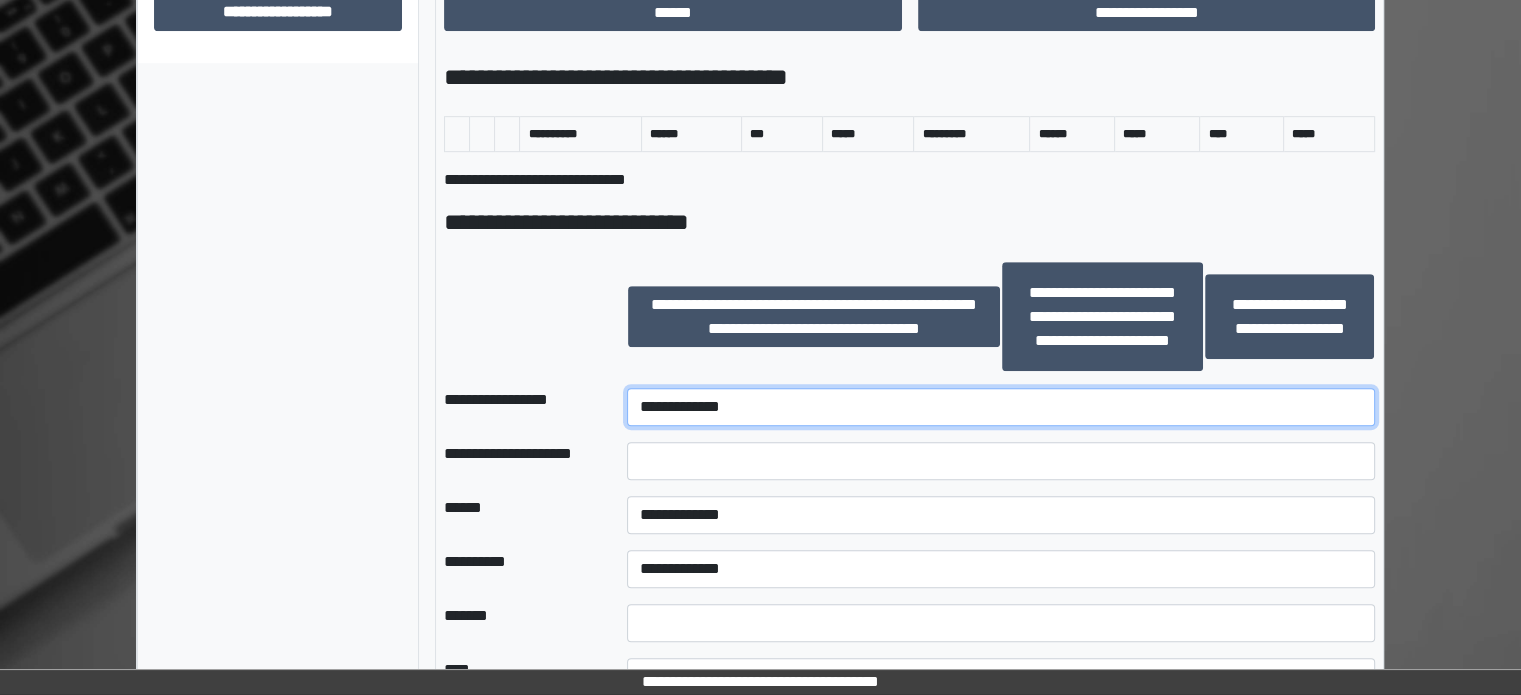 click on "**********" at bounding box center [1001, 407] 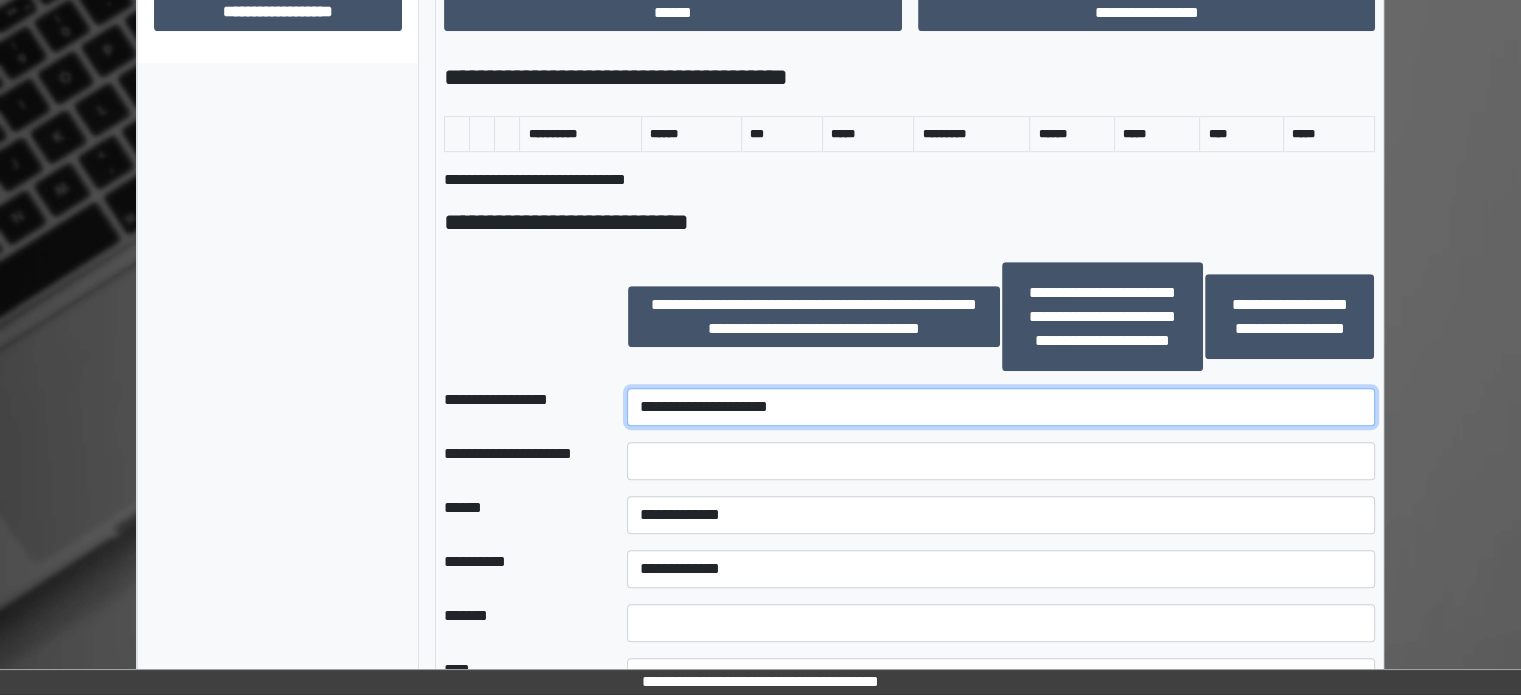 click on "**********" at bounding box center [1001, 407] 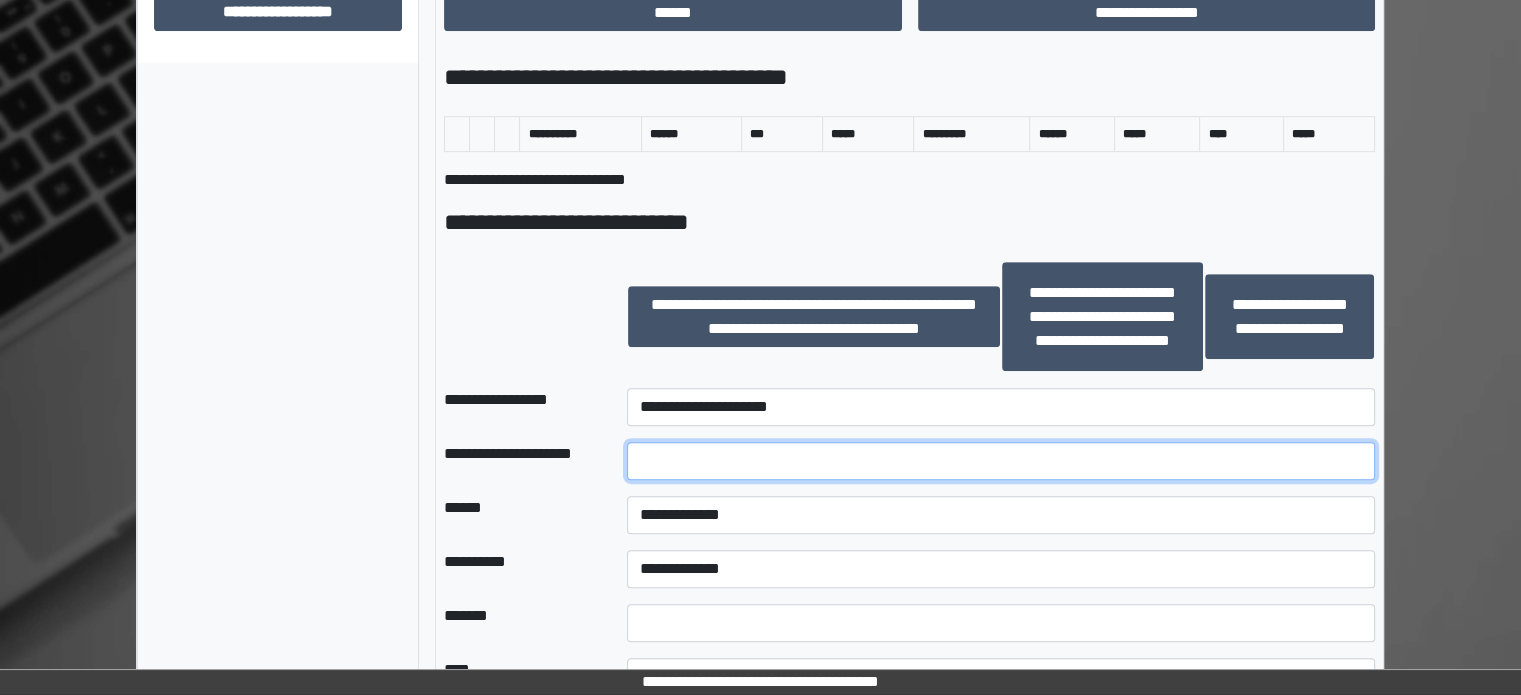 click at bounding box center [1001, 461] 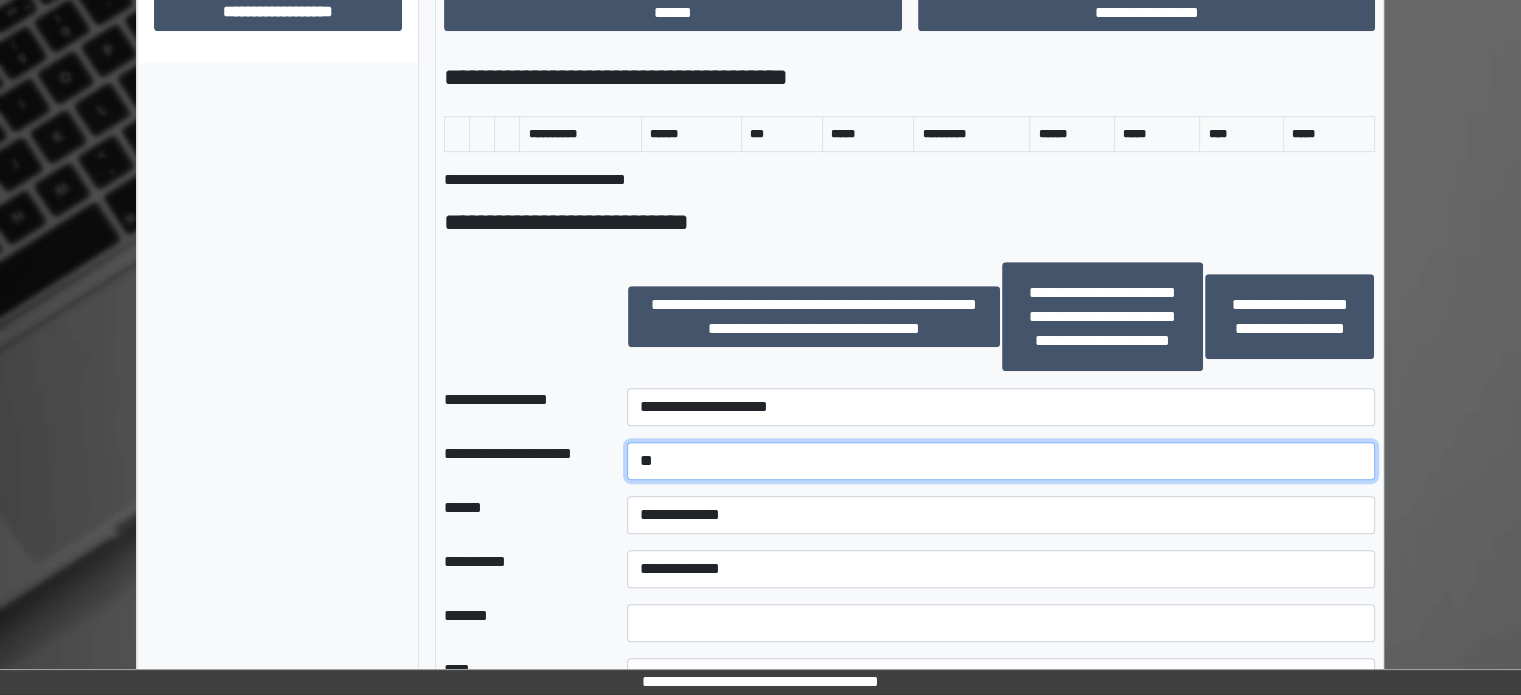 type on "*" 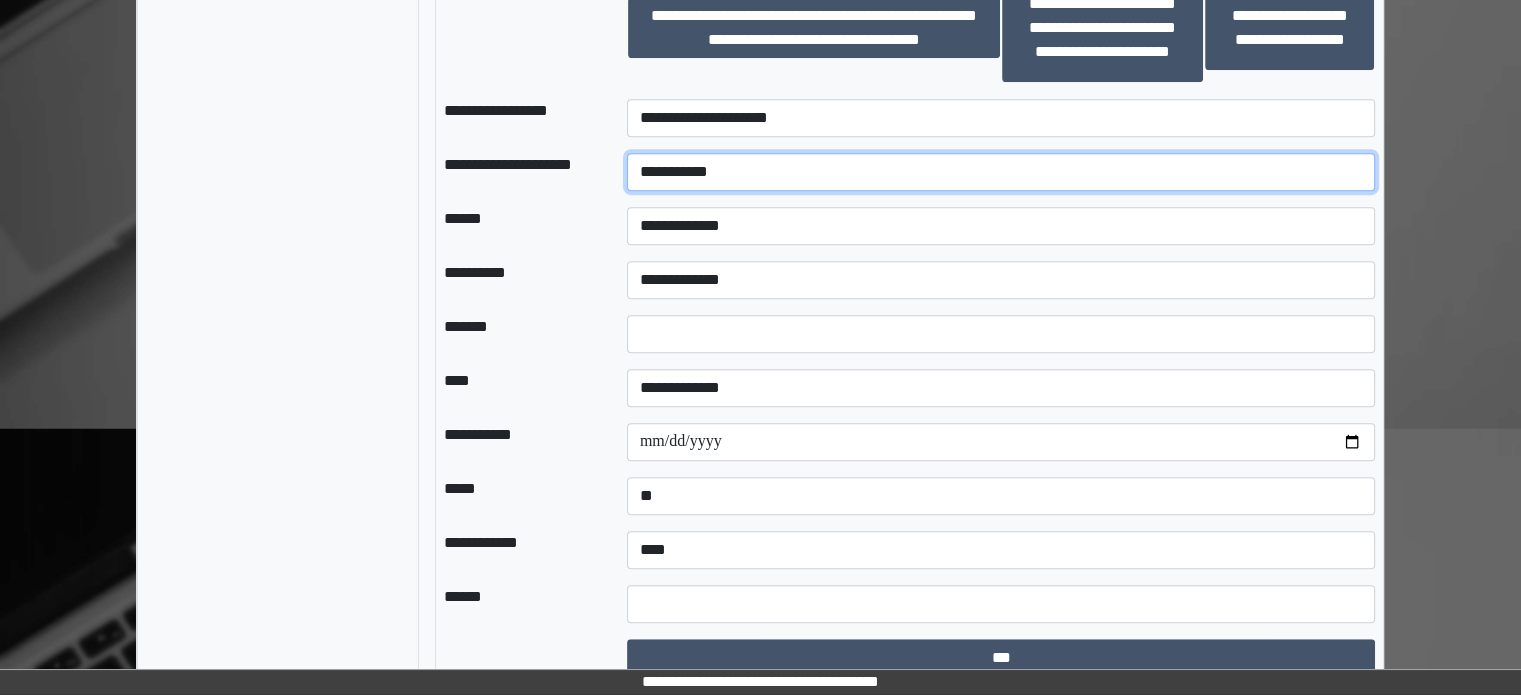 scroll, scrollTop: 1378, scrollLeft: 0, axis: vertical 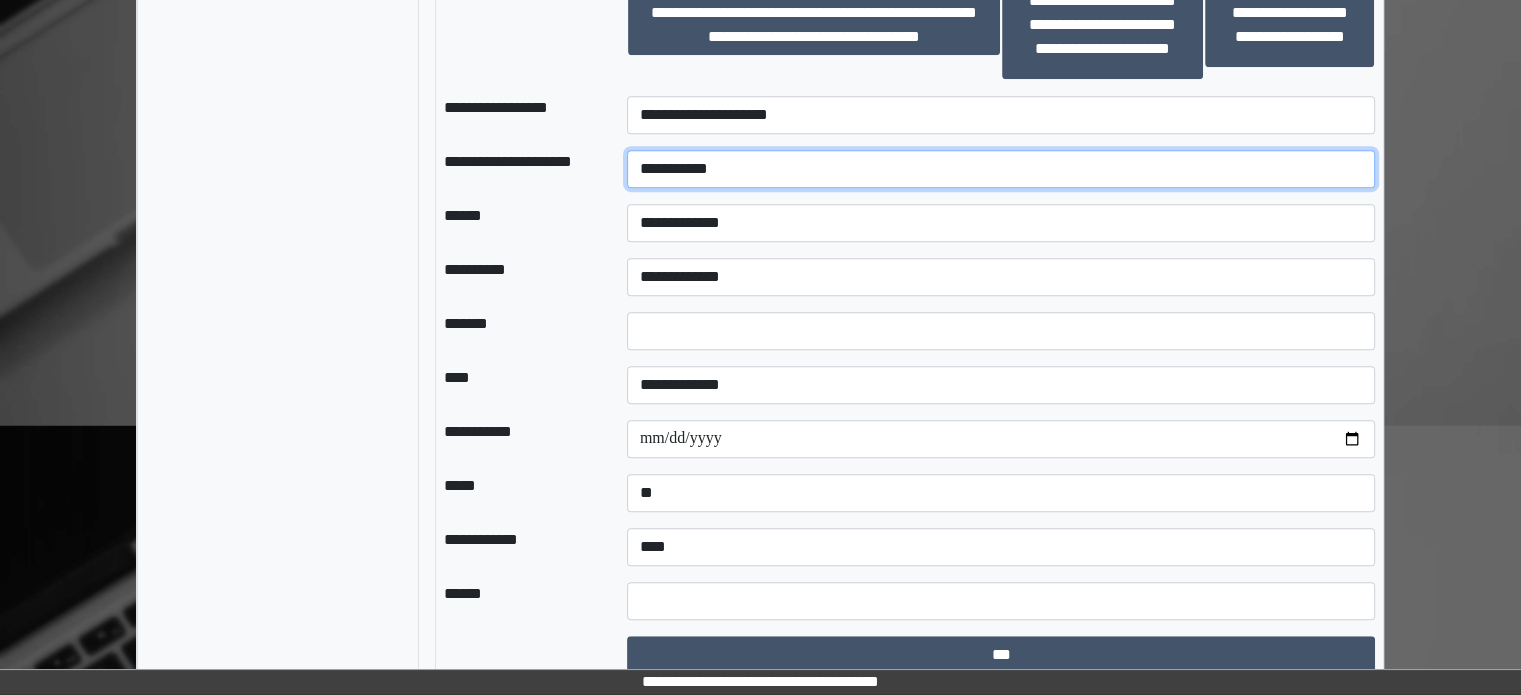 type on "**********" 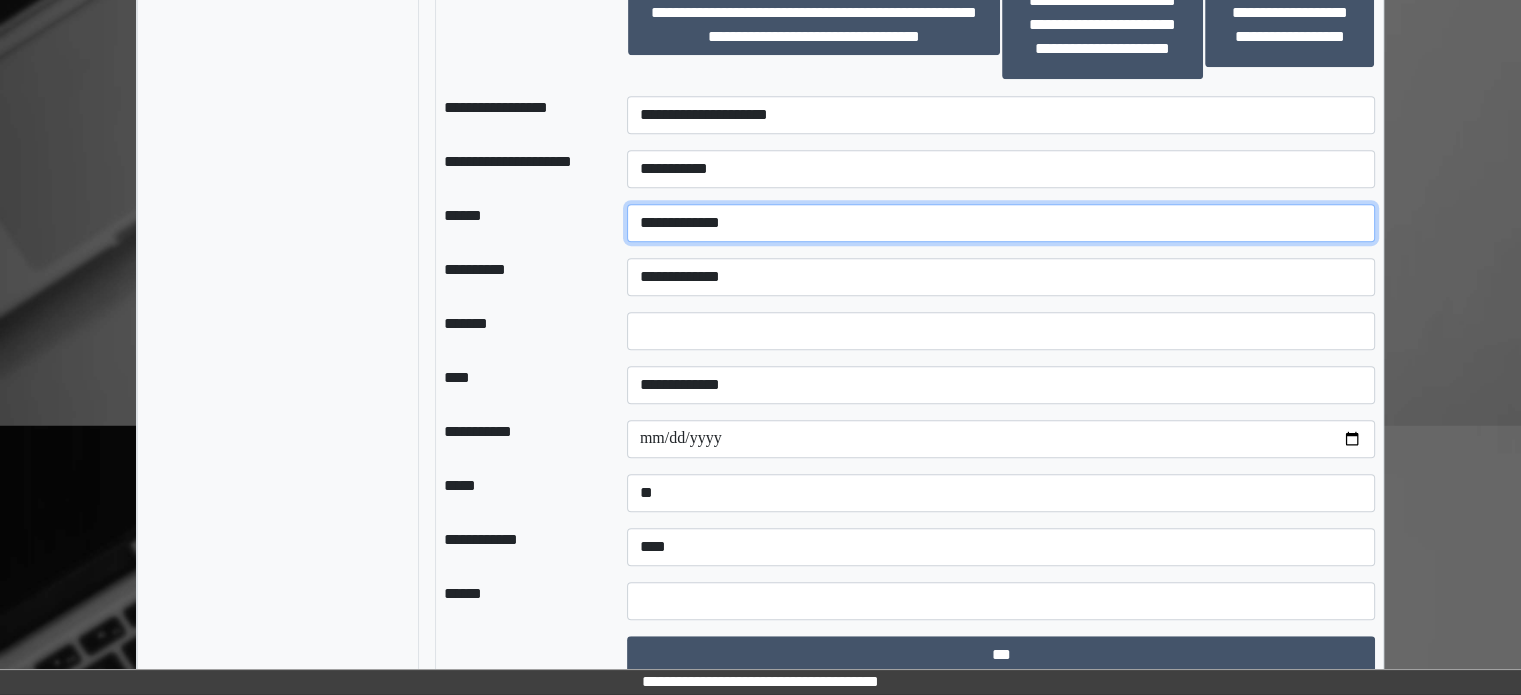 click on "**********" at bounding box center [1001, 223] 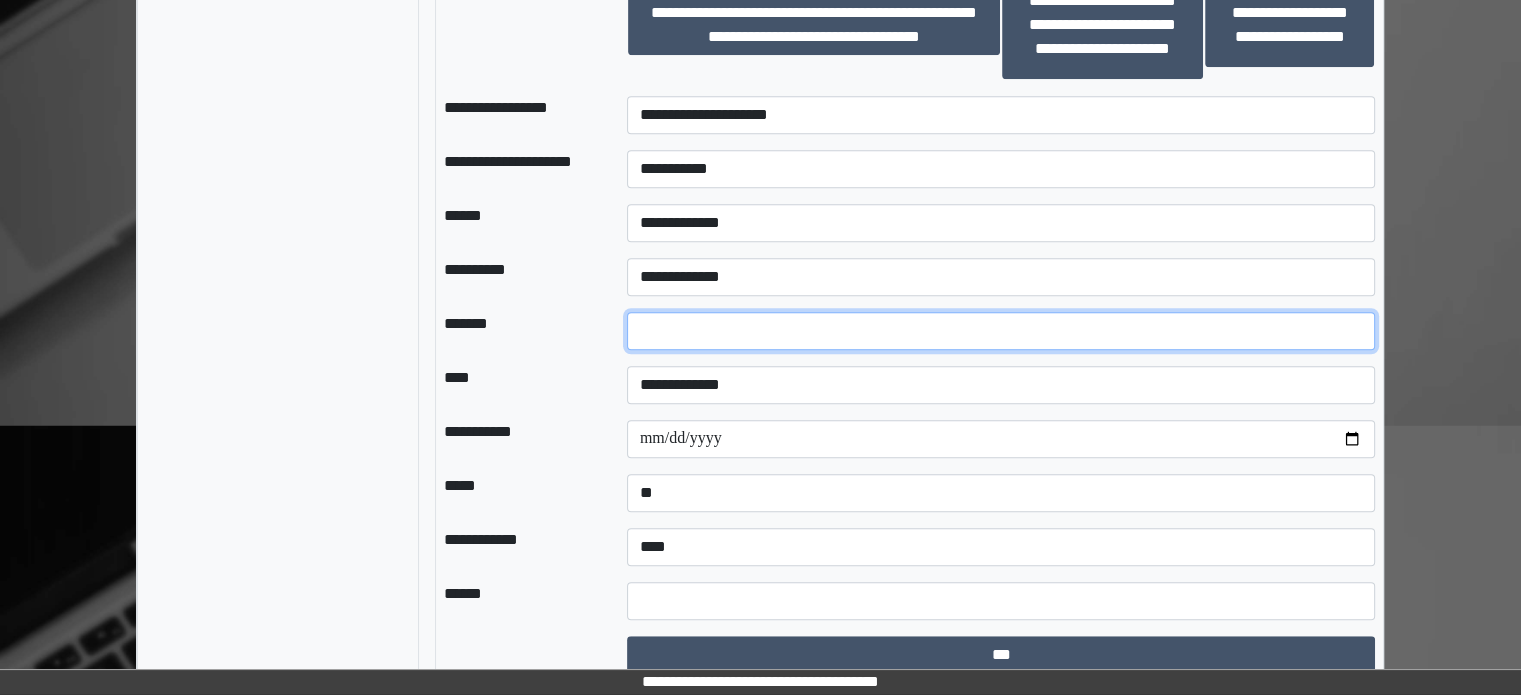 click at bounding box center (1001, 331) 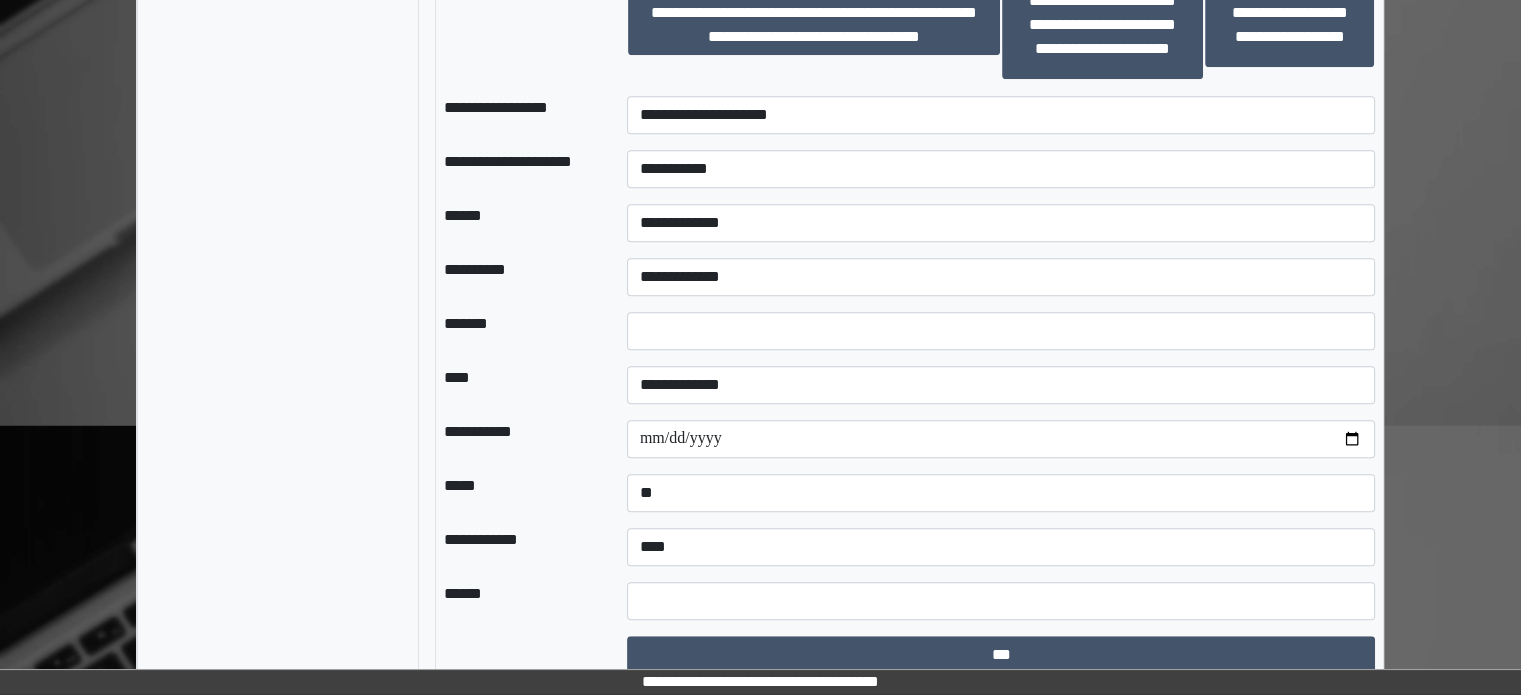 click at bounding box center (1001, 331) 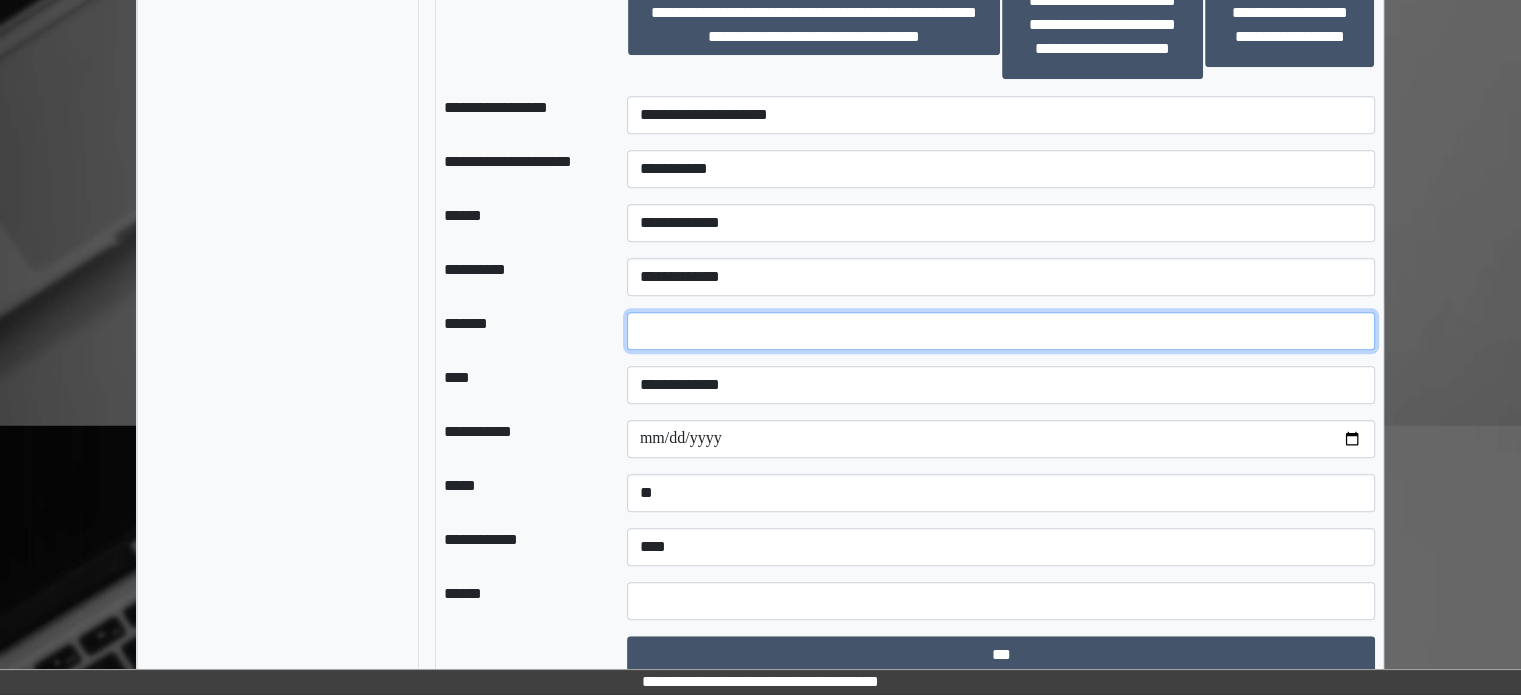 click at bounding box center [1001, 331] 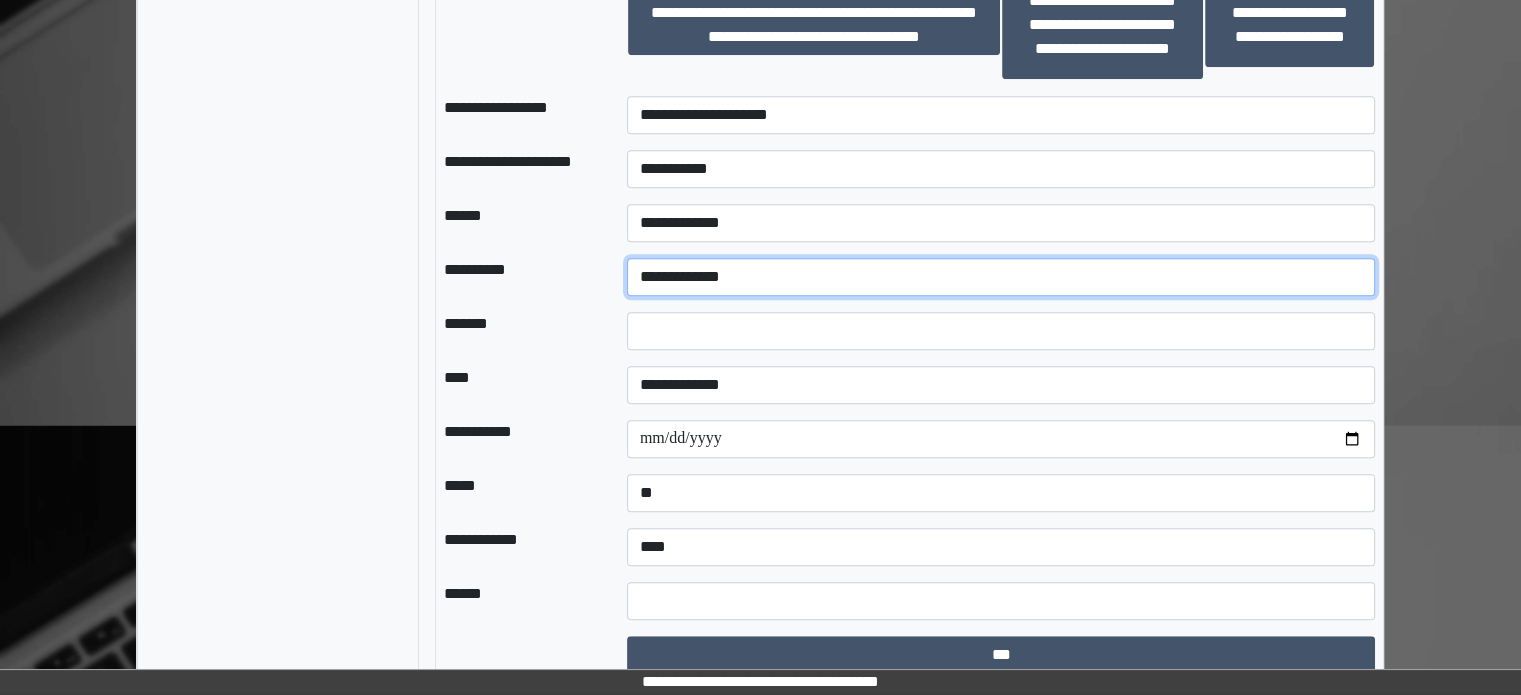 click on "**********" at bounding box center (1001, 277) 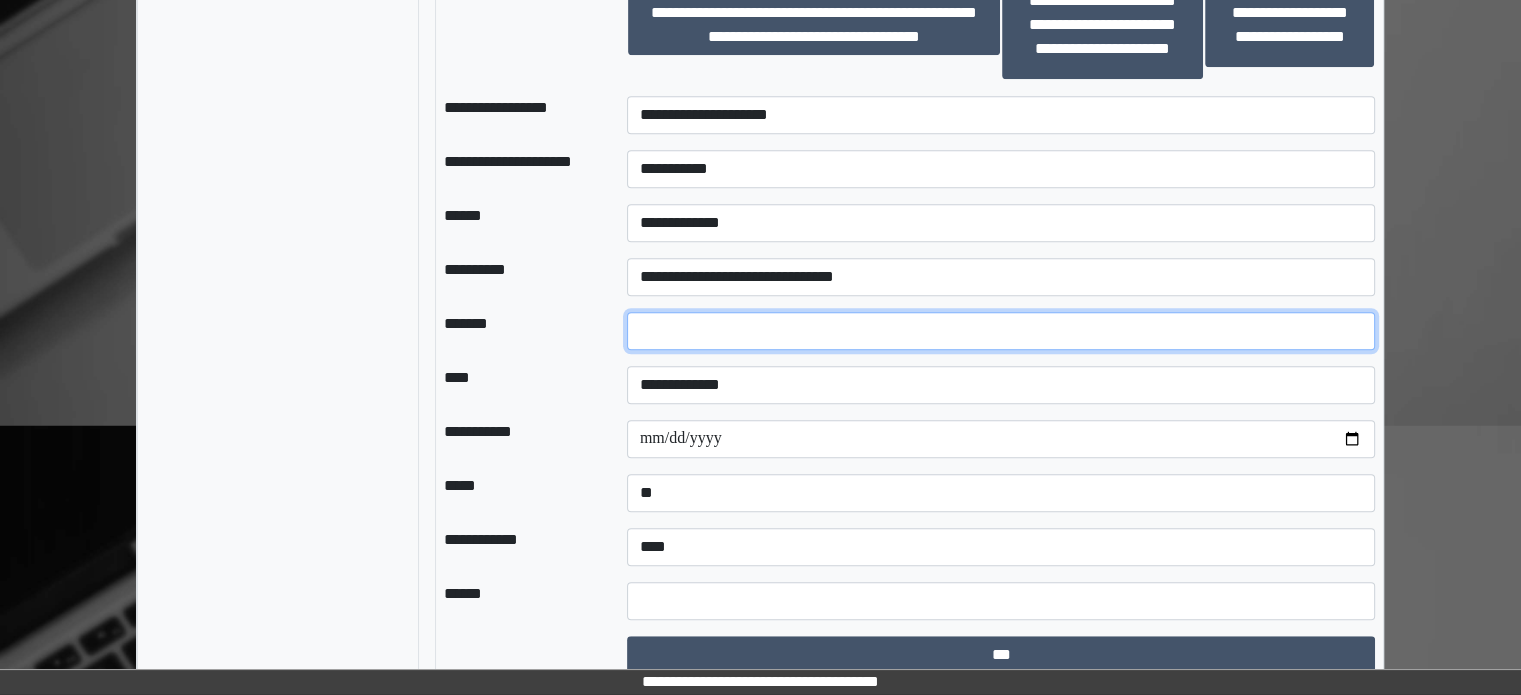 click on "**" at bounding box center [1001, 331] 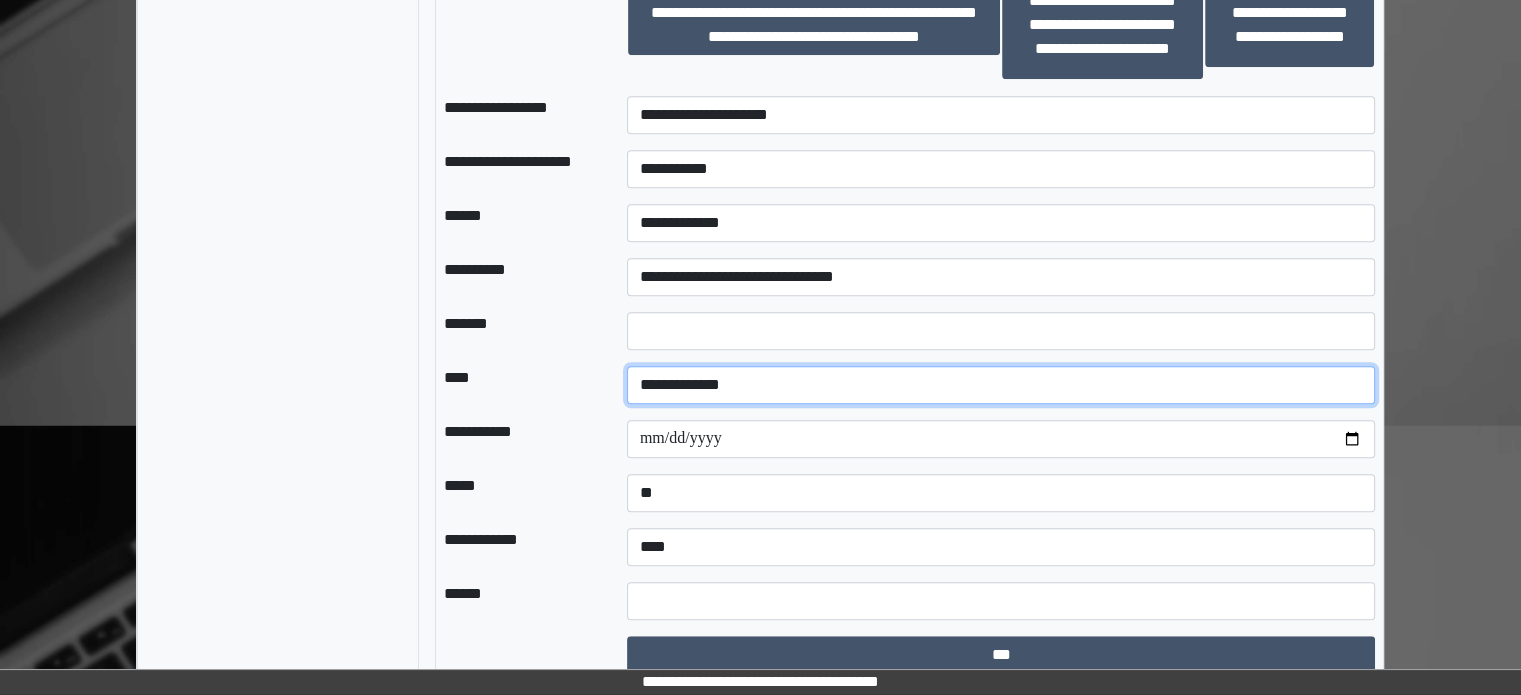 click on "**********" at bounding box center (1001, 385) 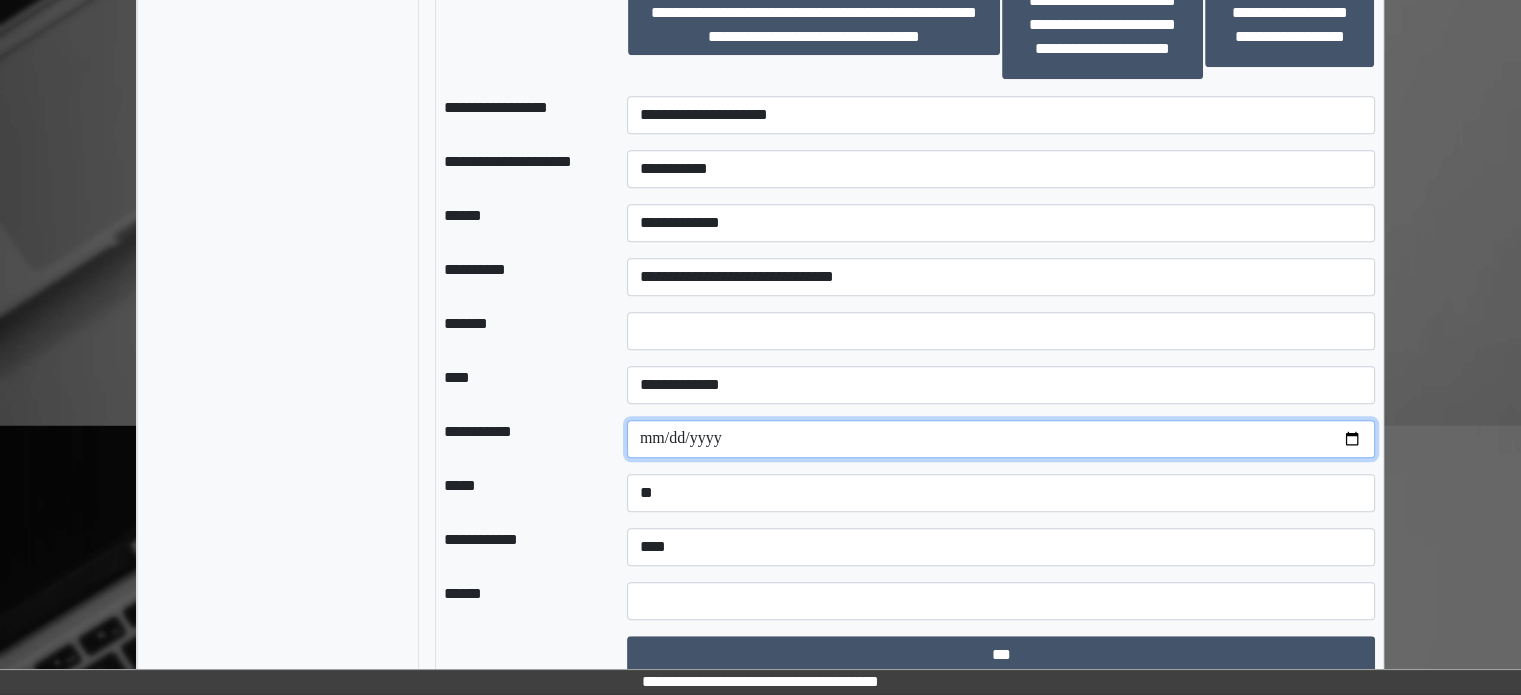 click at bounding box center (1001, 439) 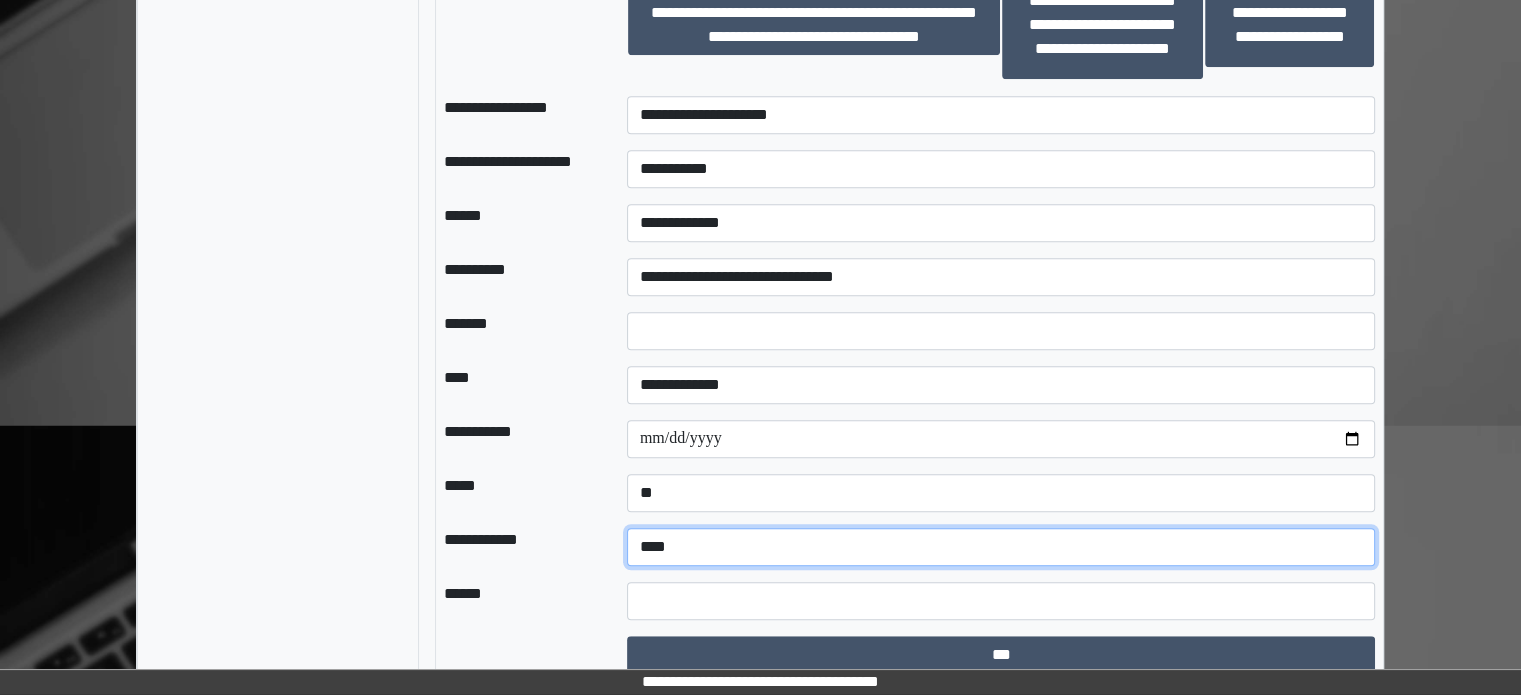 click on "**********" at bounding box center [1001, 547] 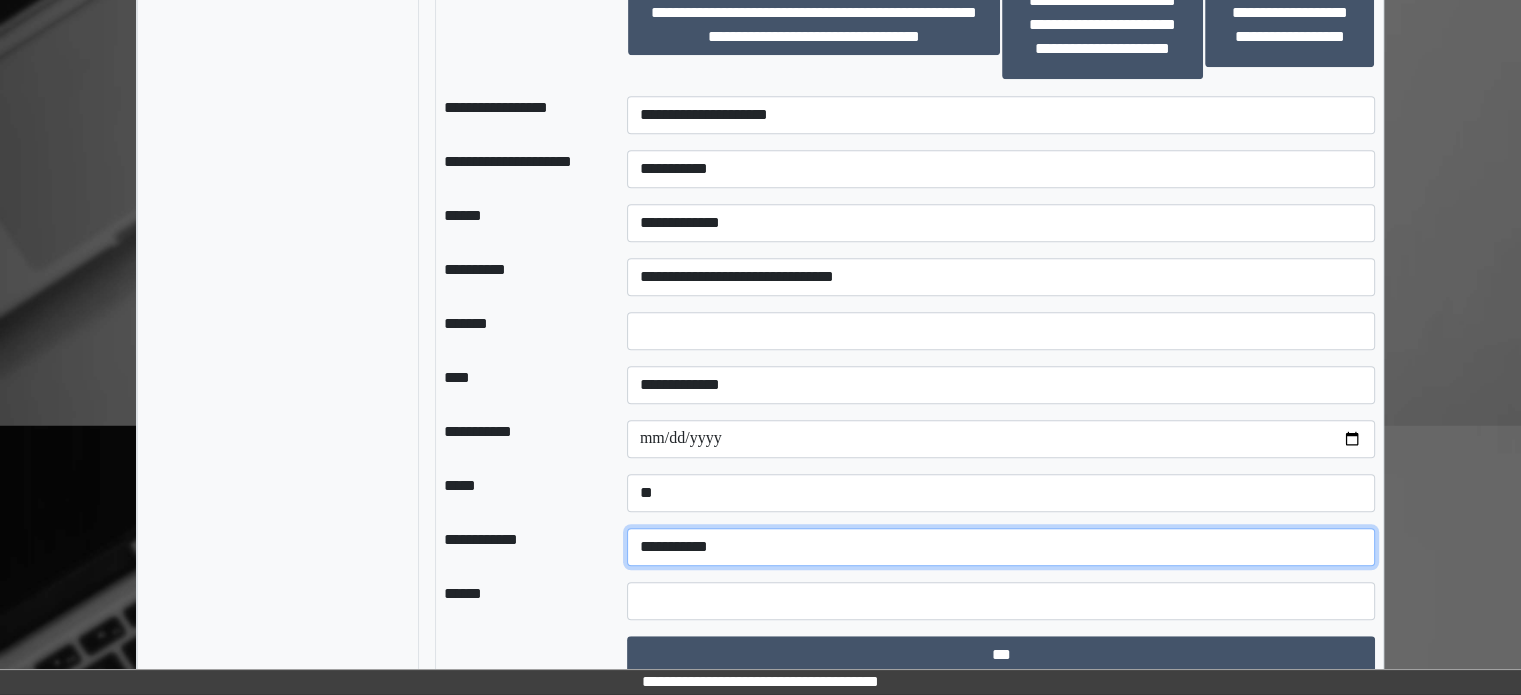 scroll, scrollTop: 1392, scrollLeft: 0, axis: vertical 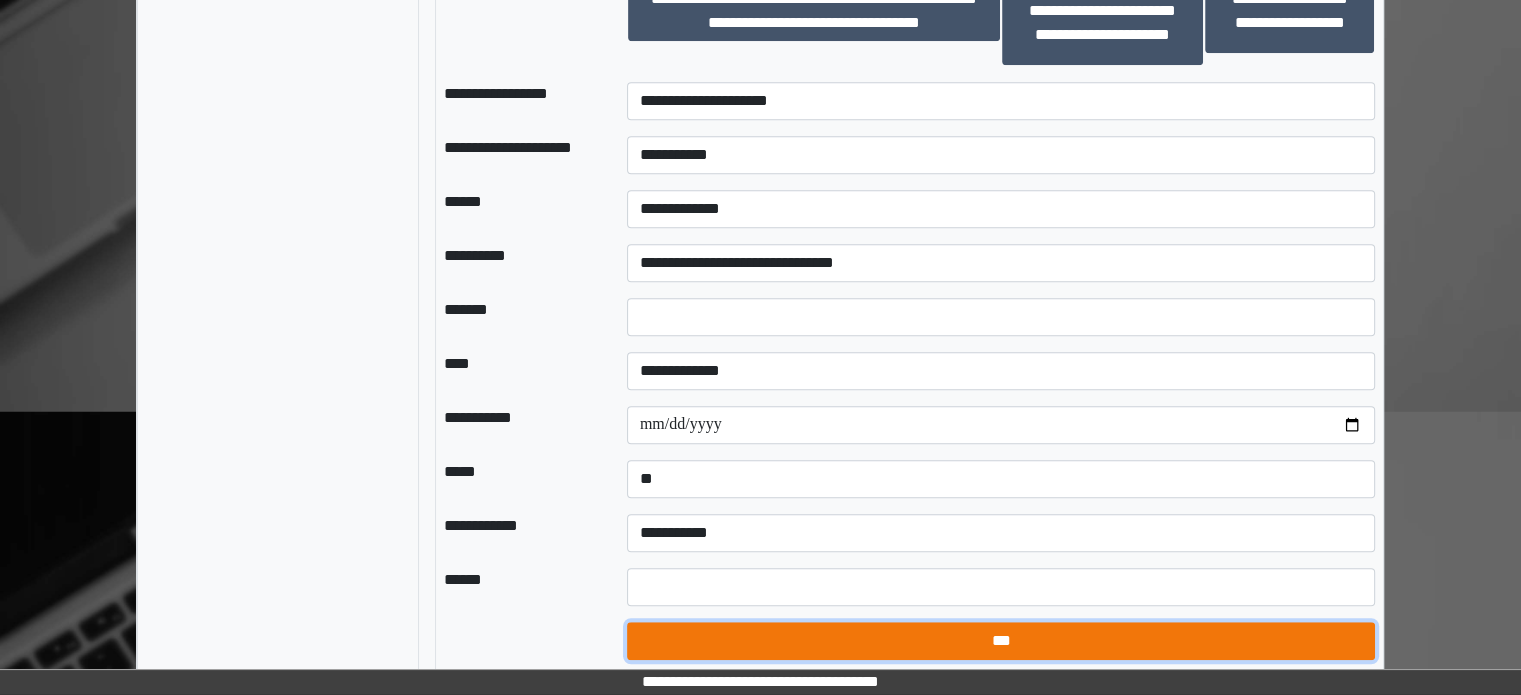 click on "***" at bounding box center (1001, 641) 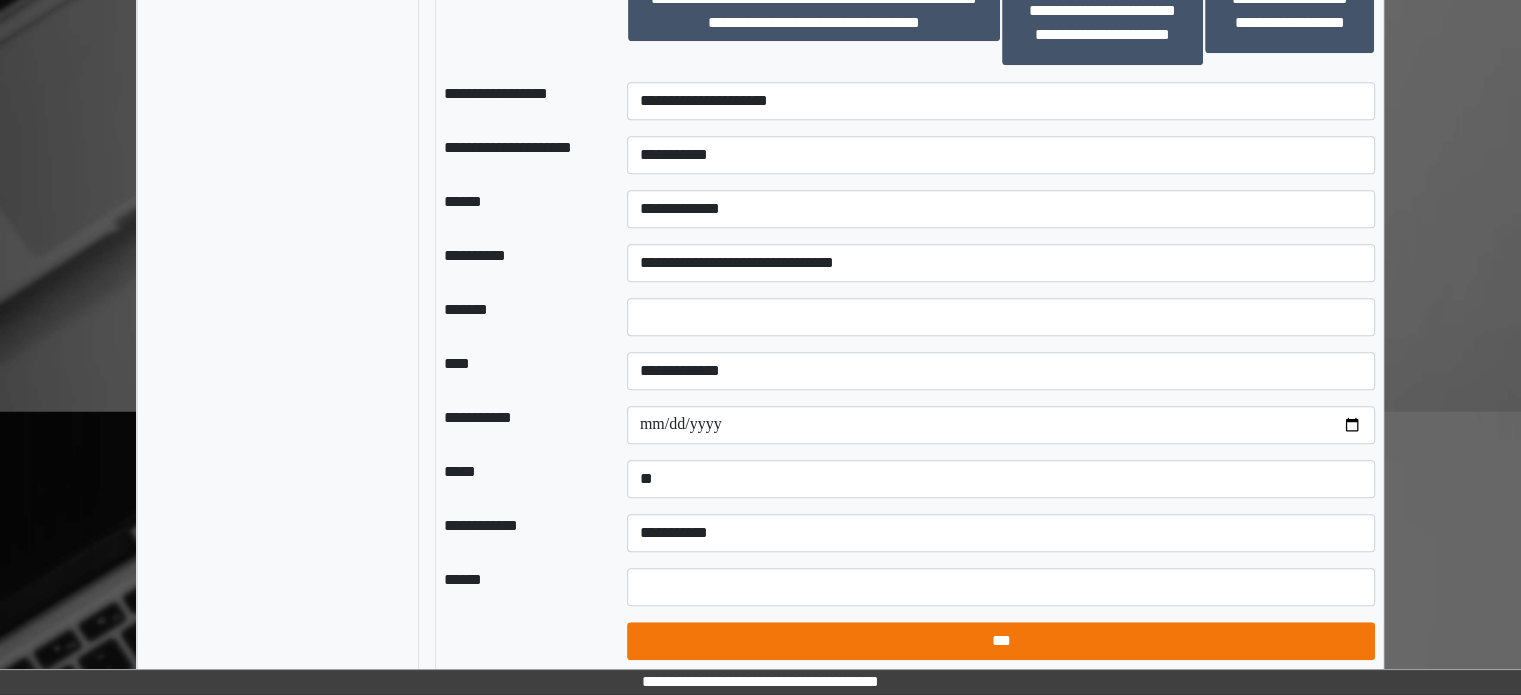 select on "*" 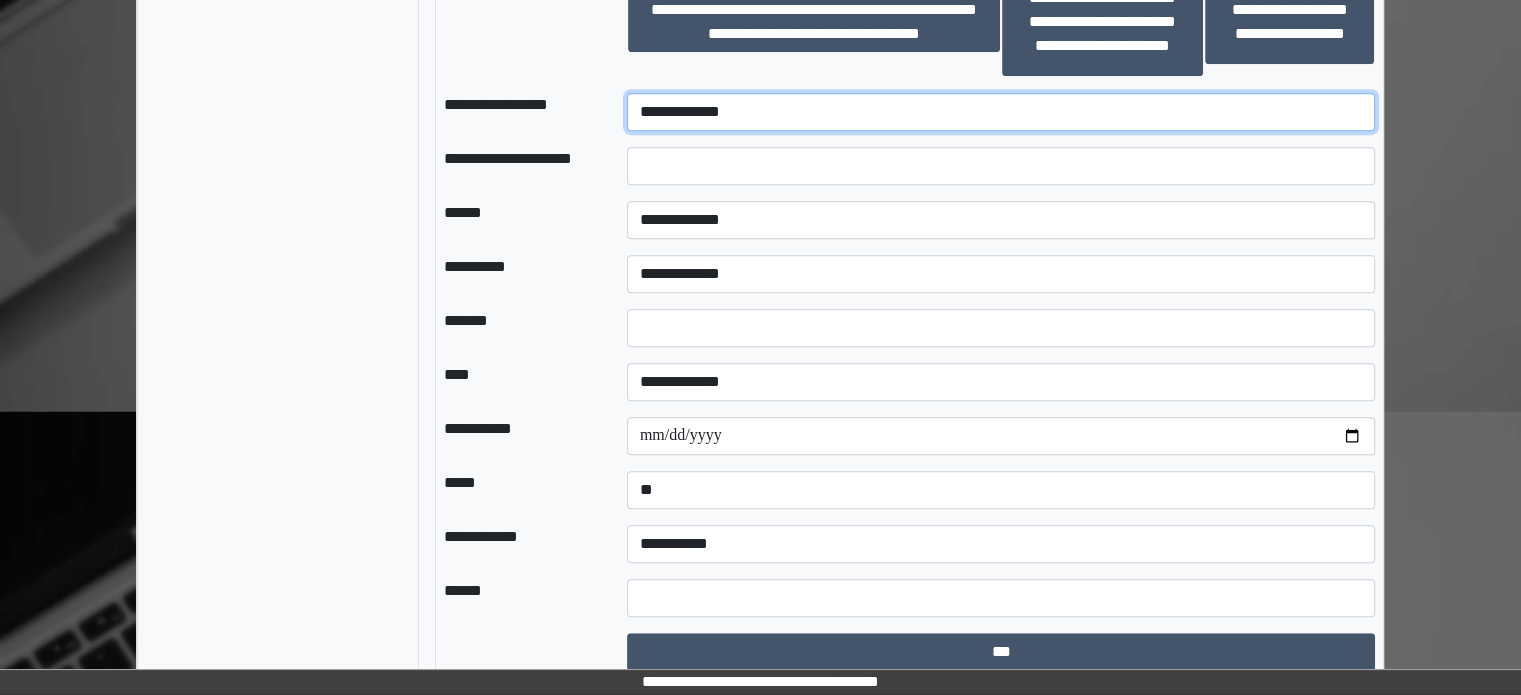 click on "**********" at bounding box center (1001, 112) 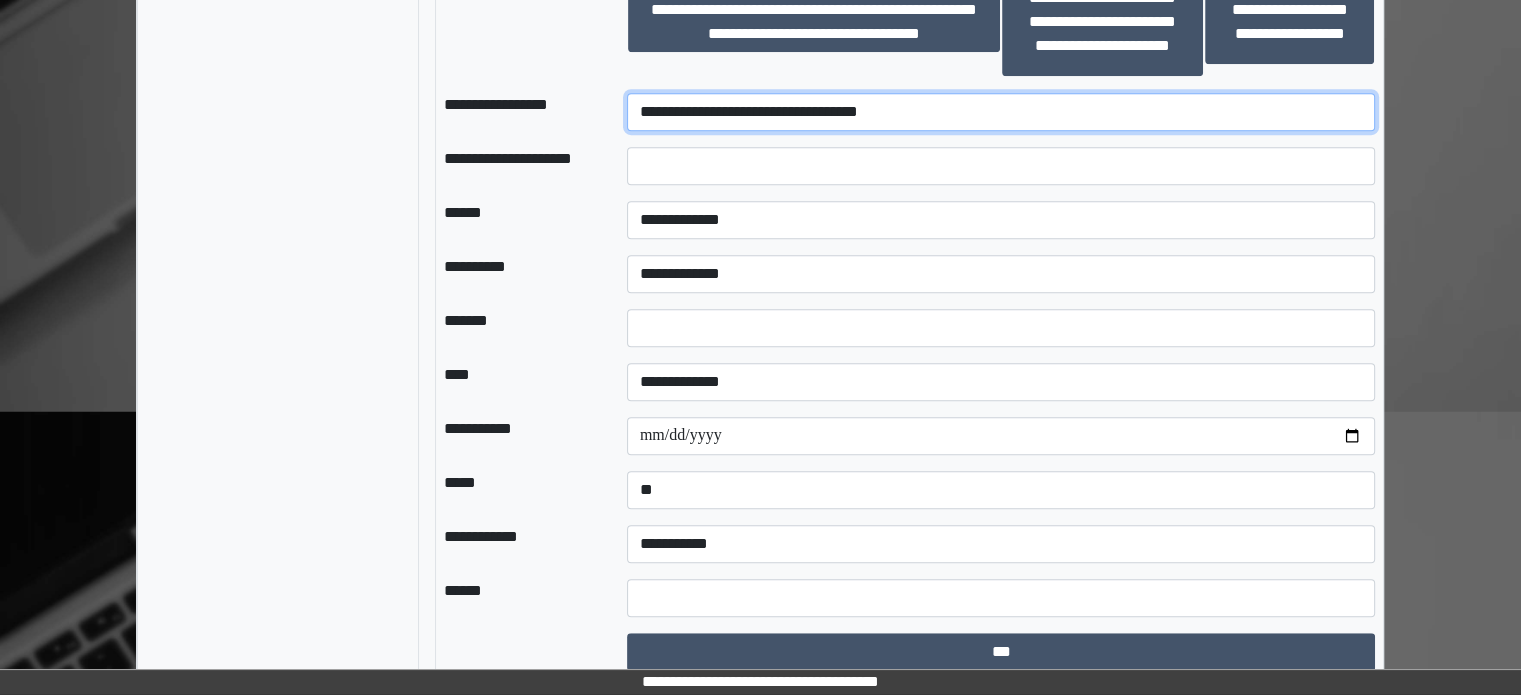 click on "**********" at bounding box center [1001, 112] 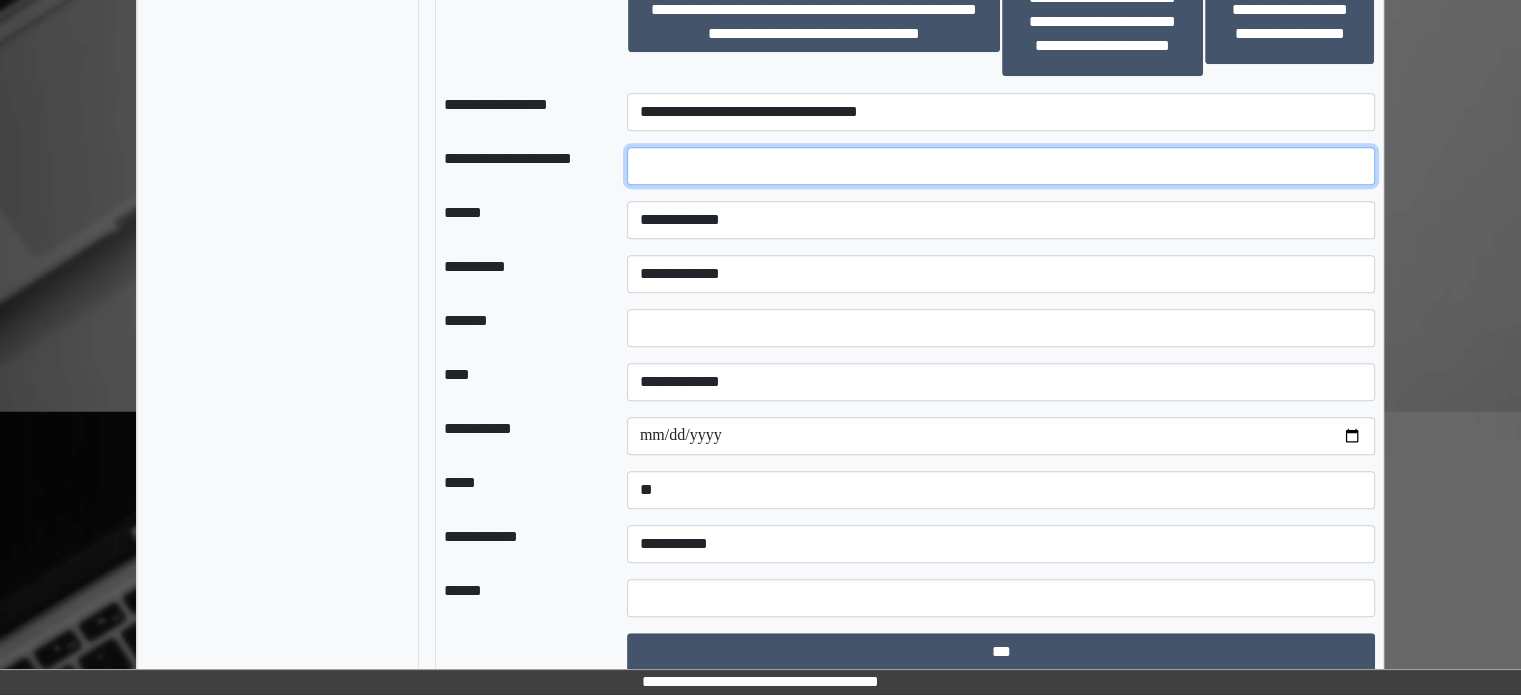 click at bounding box center [1001, 166] 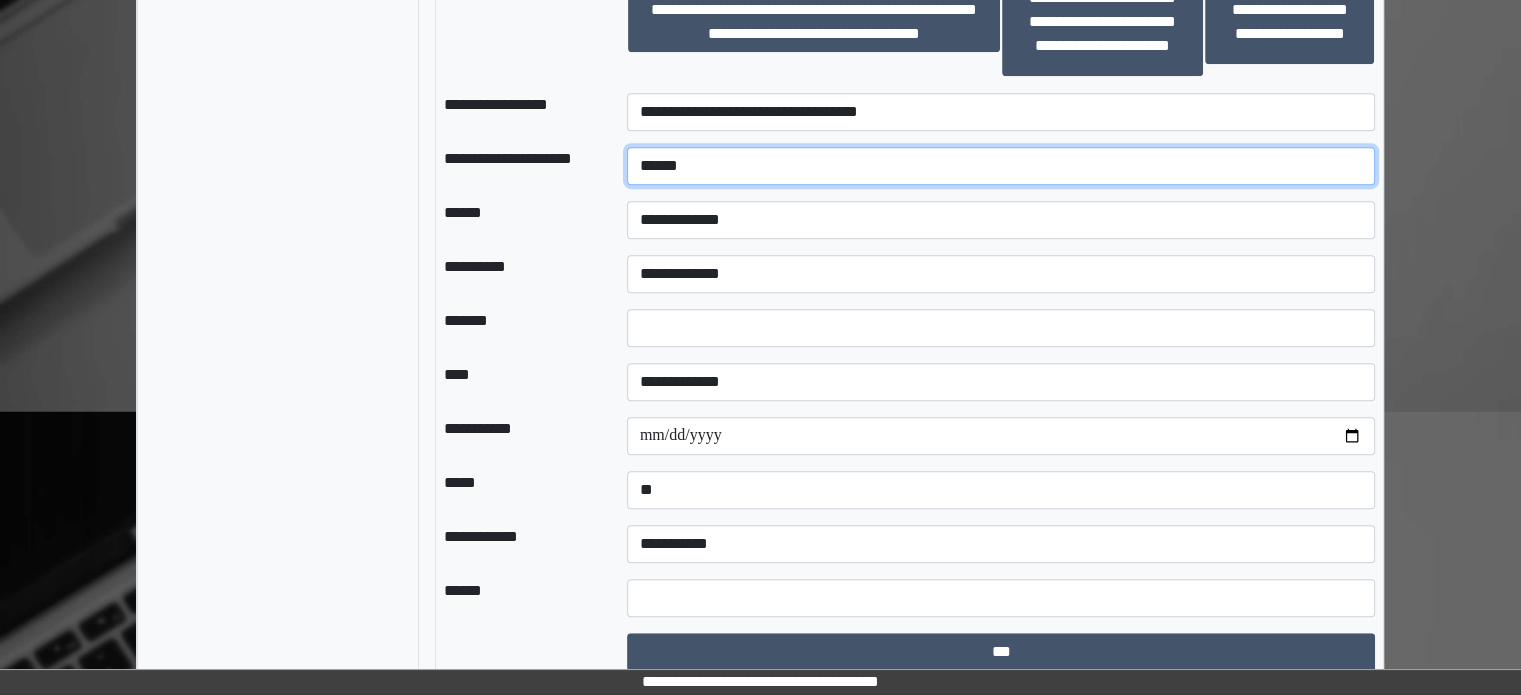 click on "******" at bounding box center (1001, 166) 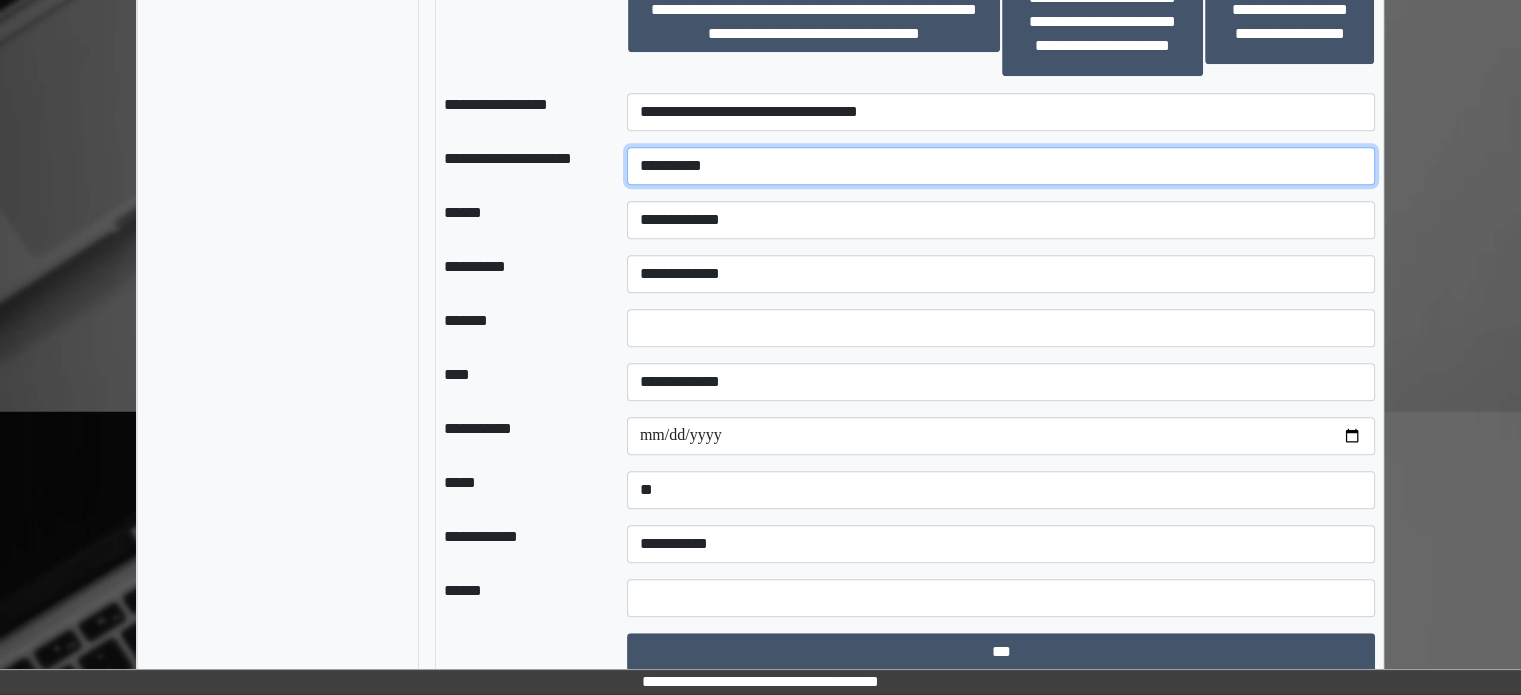 click on "**********" at bounding box center (1001, 166) 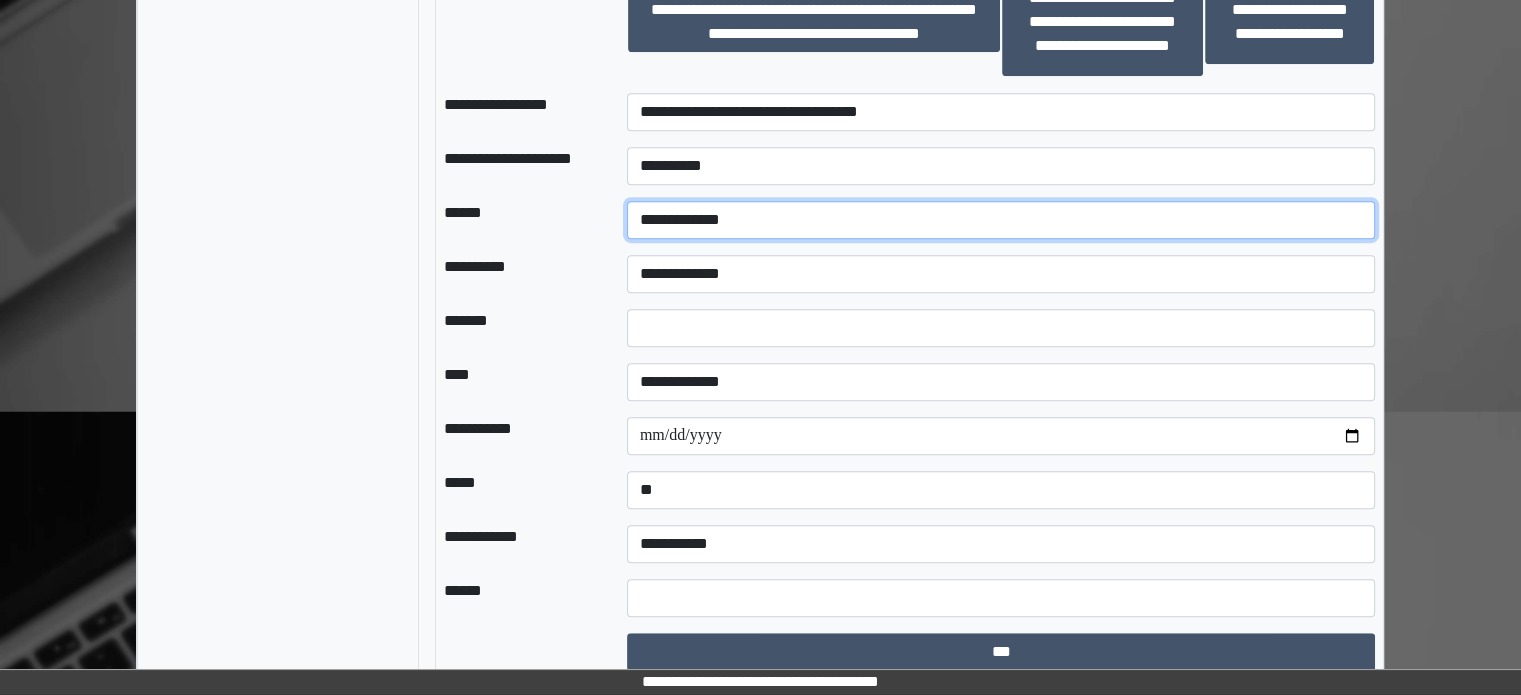 click on "**********" at bounding box center (1001, 220) 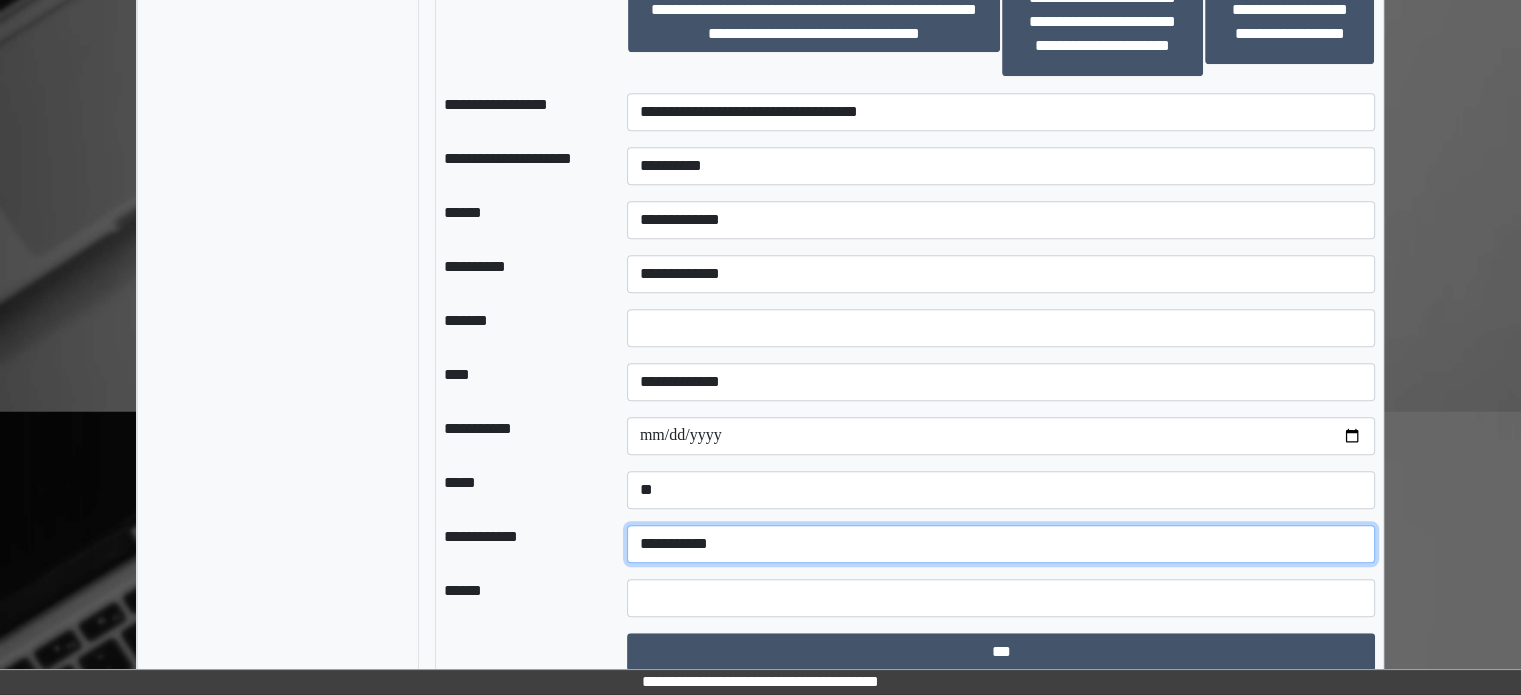 click on "**********" at bounding box center [1001, 544] 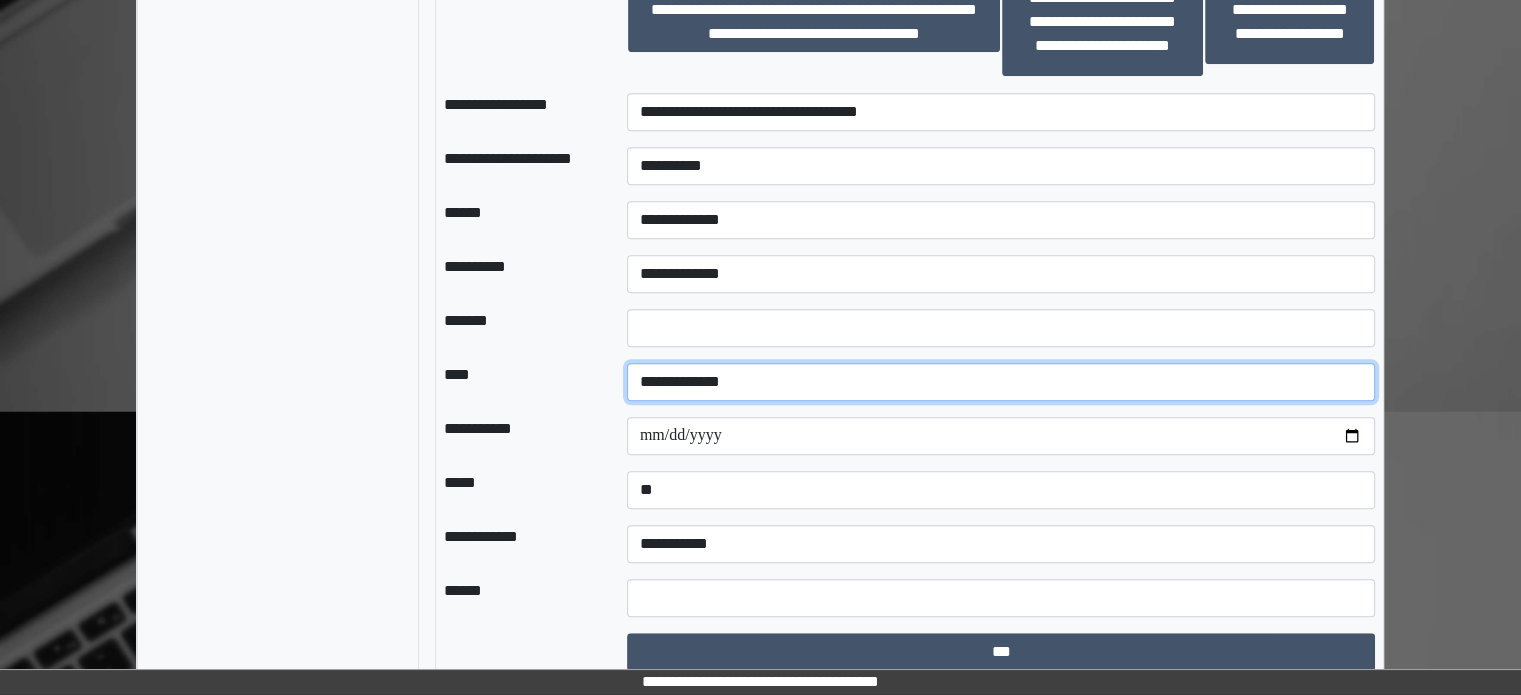 click on "**********" at bounding box center (1001, 382) 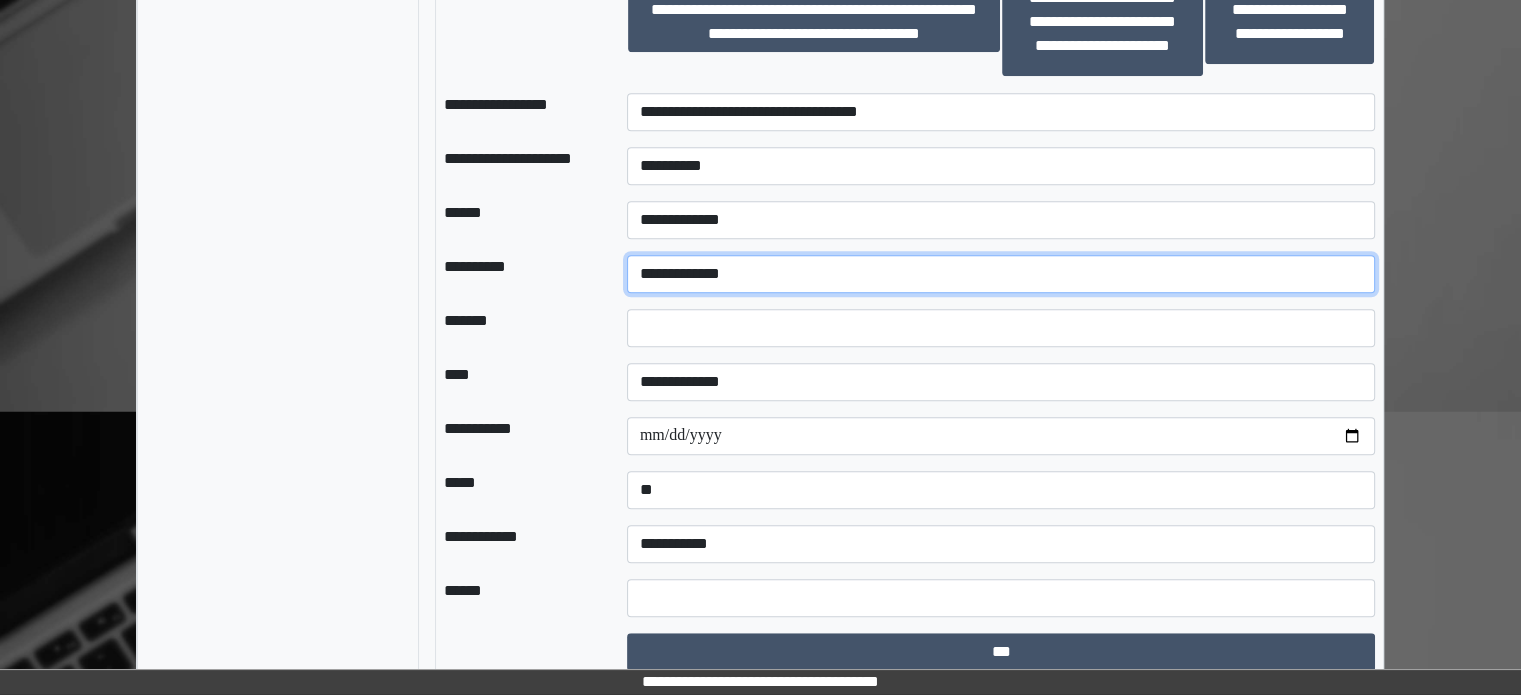 click on "**********" at bounding box center (1001, 274) 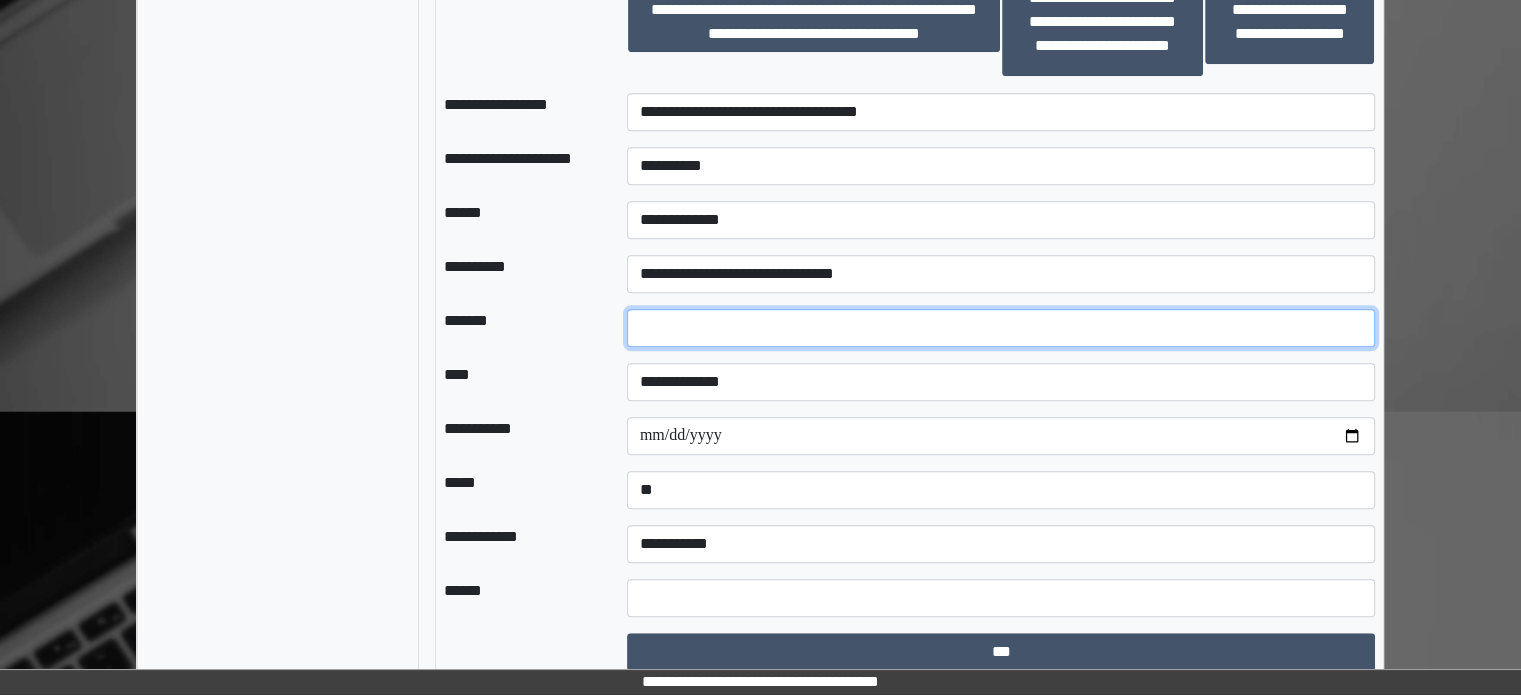 click on "*" at bounding box center (1001, 328) 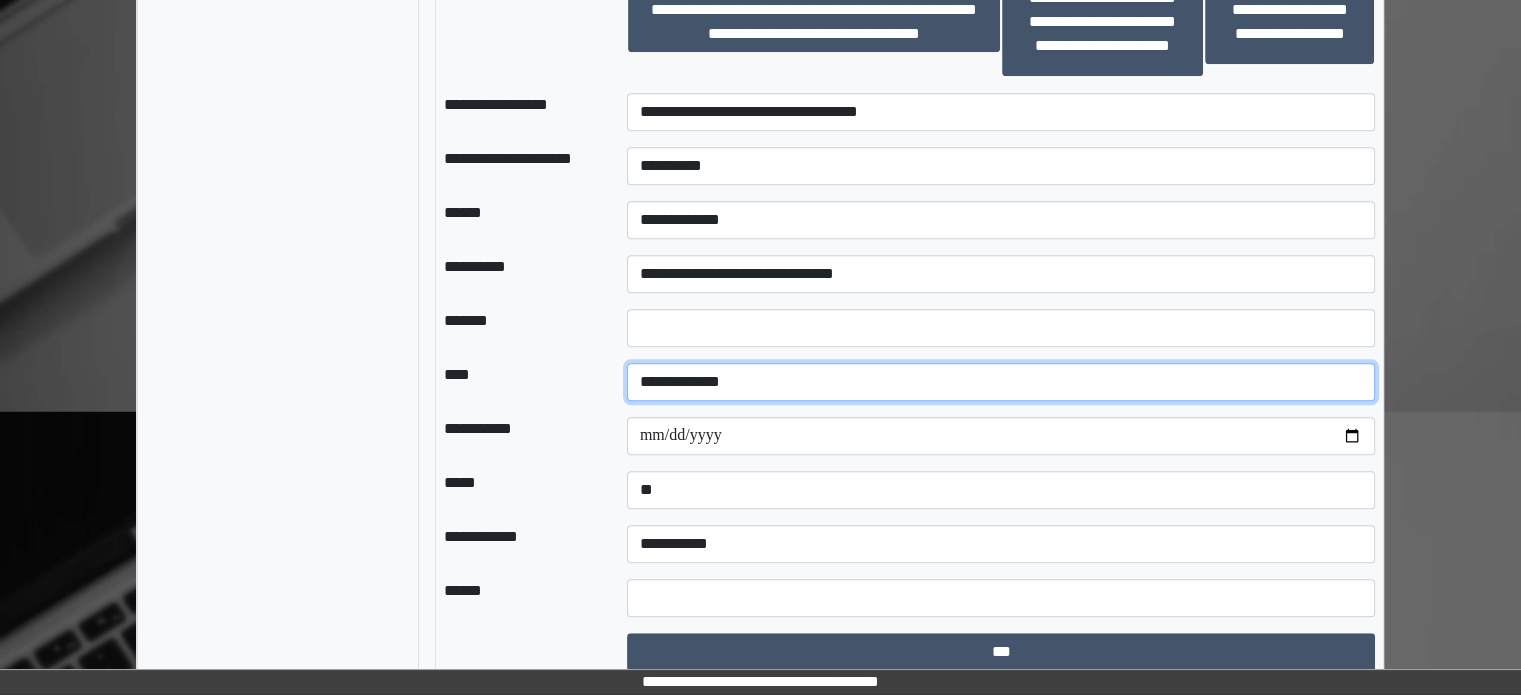 click on "**********" at bounding box center (1001, 382) 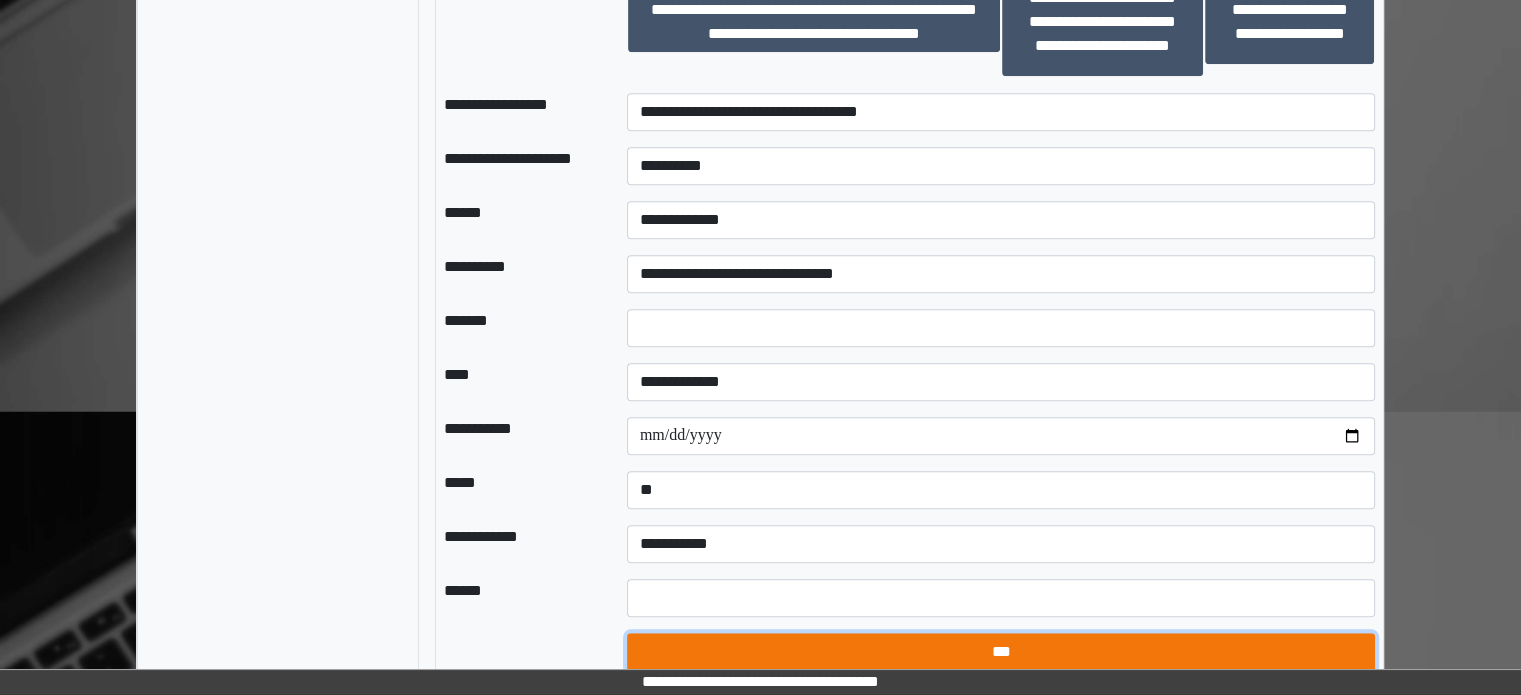 click on "***" at bounding box center [1001, 652] 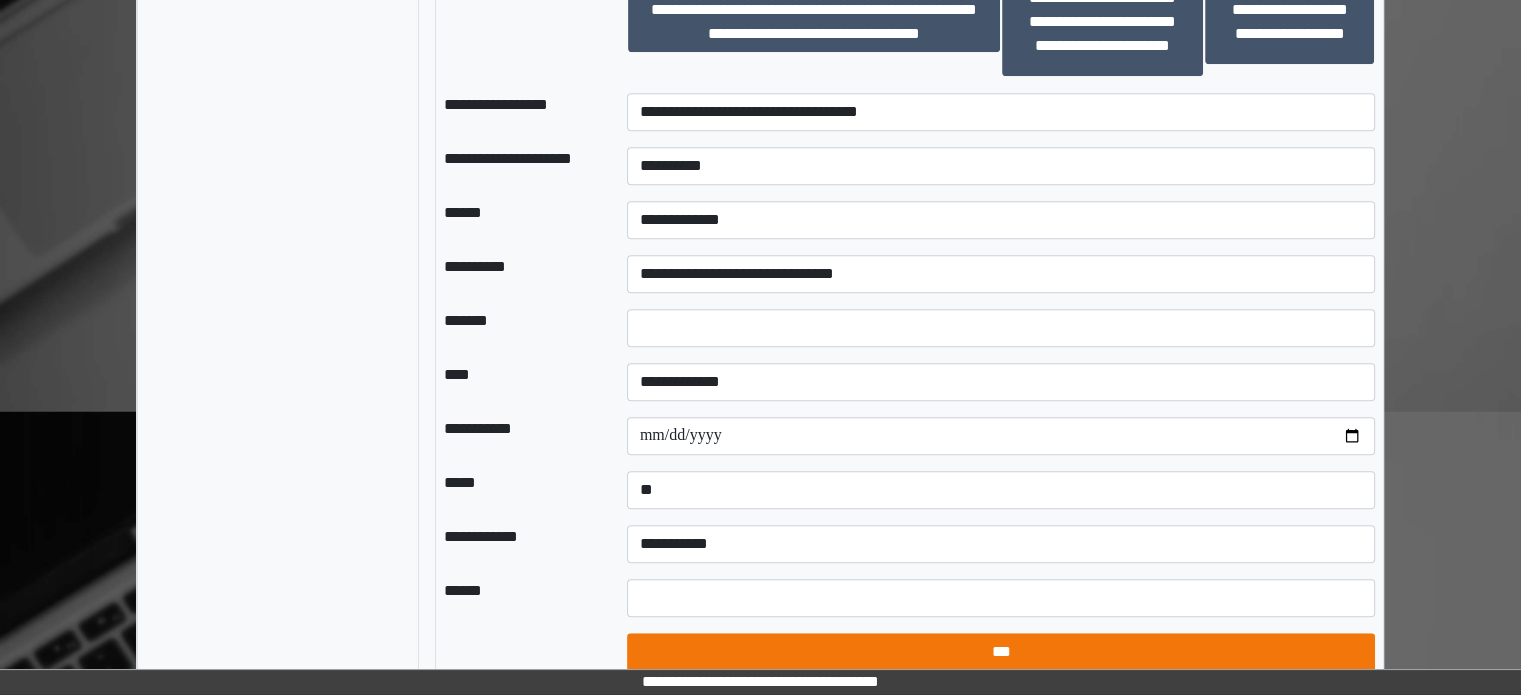 select on "*" 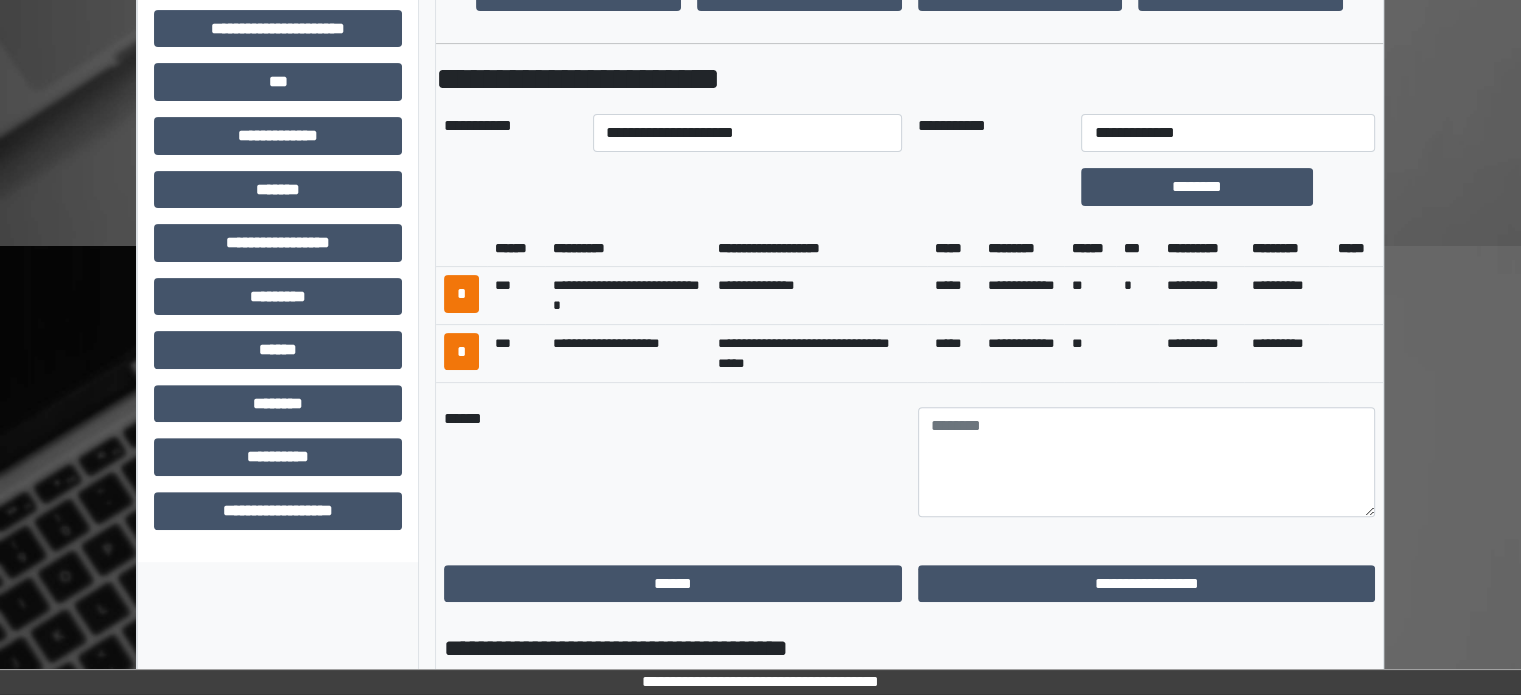 scroll, scrollTop: 585, scrollLeft: 0, axis: vertical 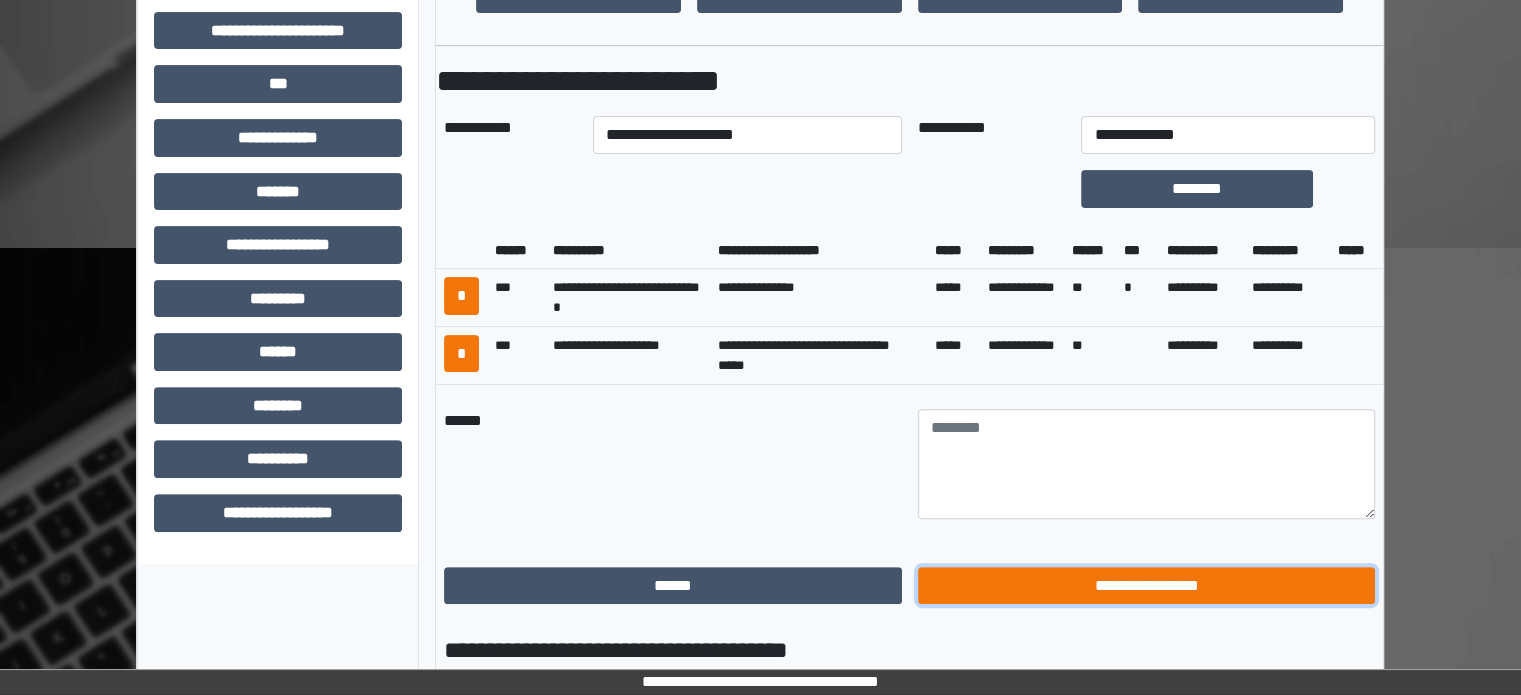 click on "**********" at bounding box center [1147, 586] 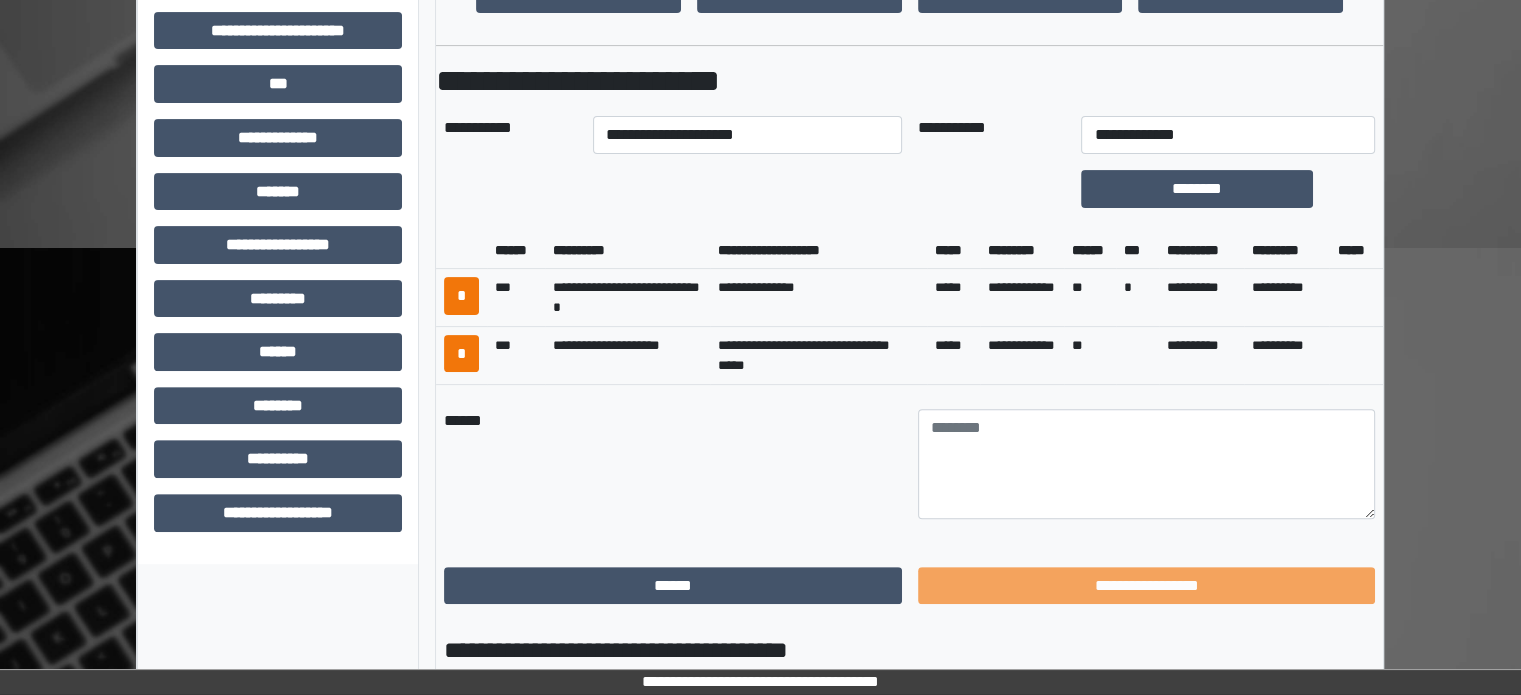 scroll, scrollTop: 471, scrollLeft: 0, axis: vertical 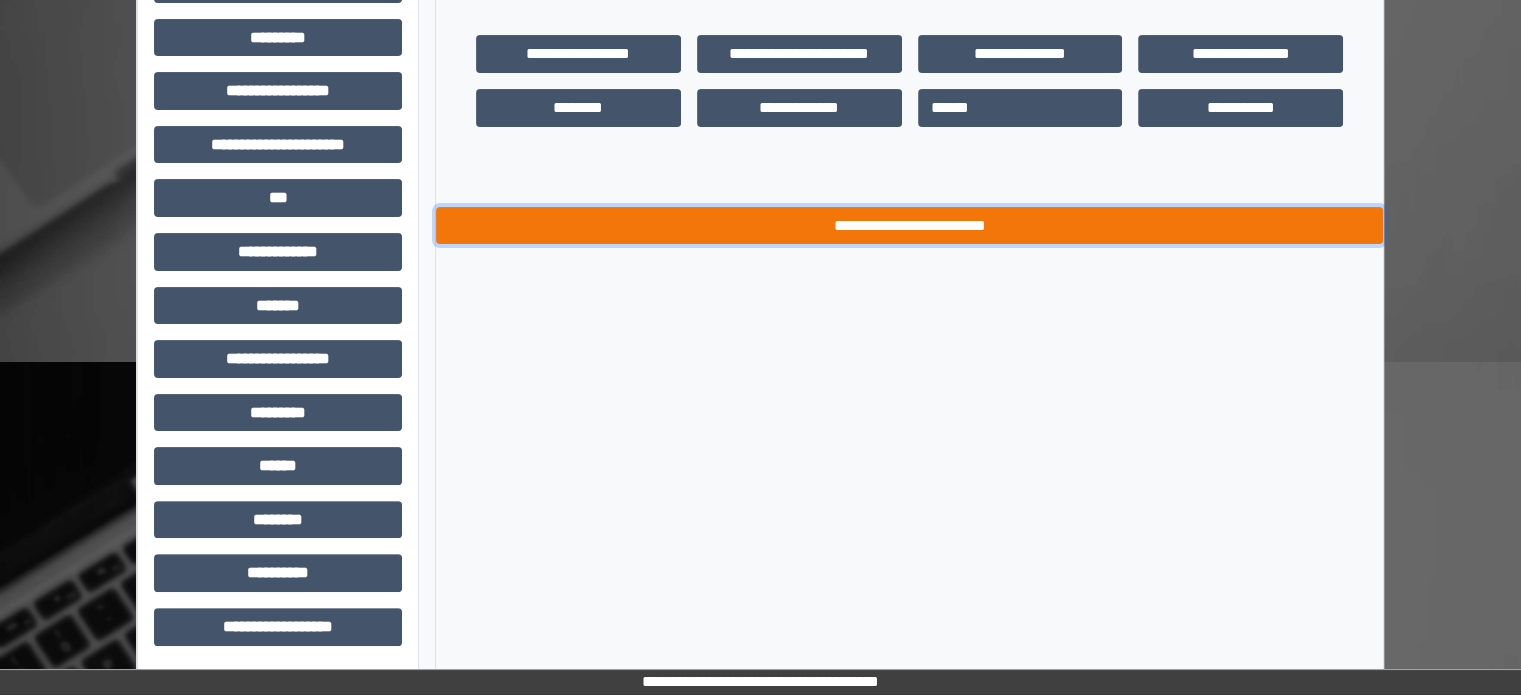 click on "**********" at bounding box center [909, 226] 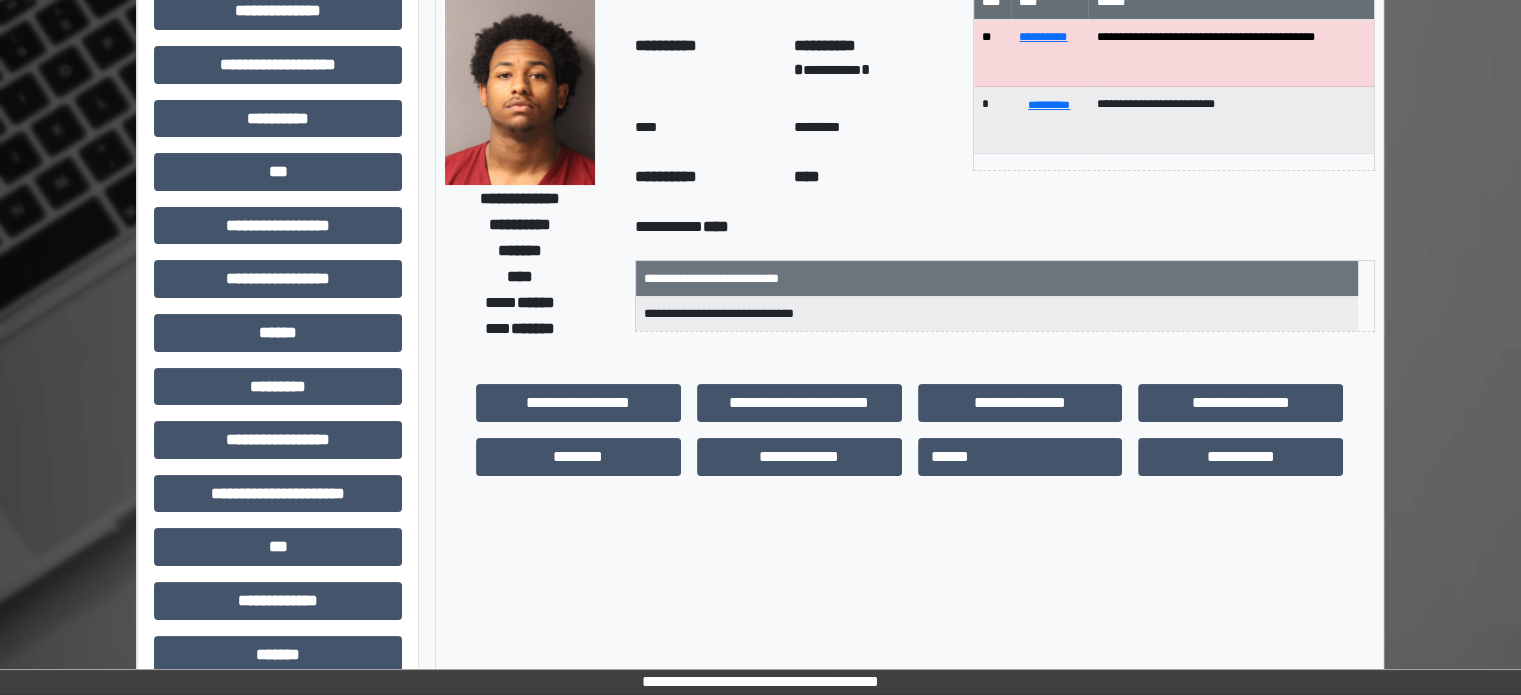scroll, scrollTop: 0, scrollLeft: 0, axis: both 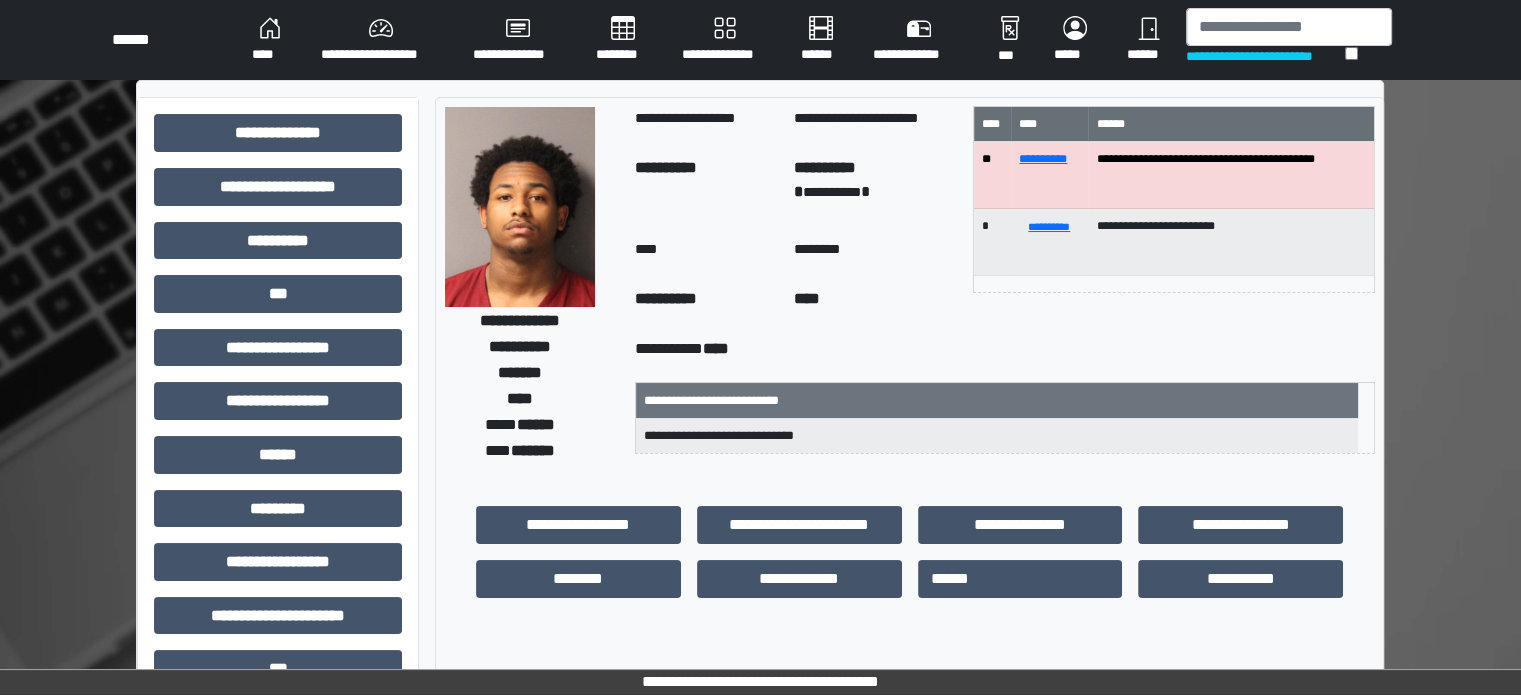 click on "****" at bounding box center (270, 40) 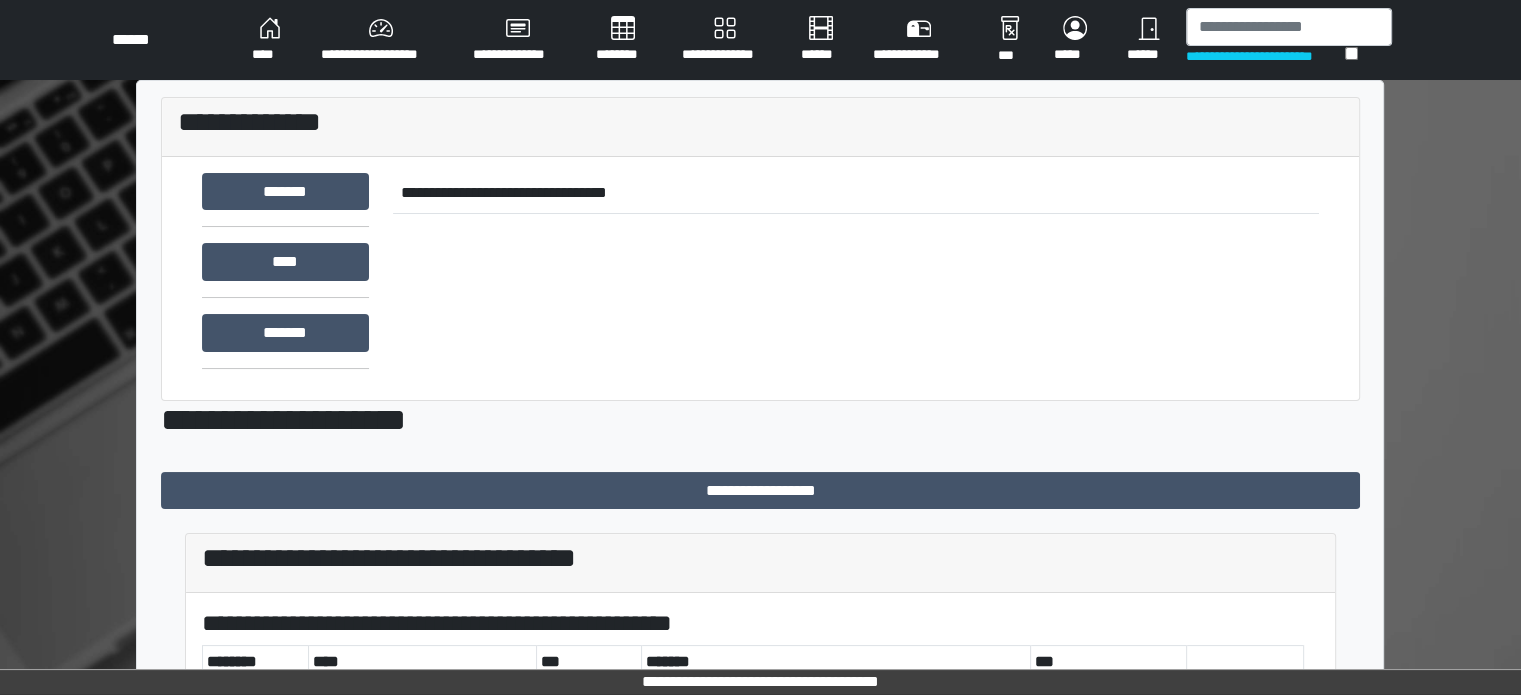 click on "*****" at bounding box center (1074, 40) 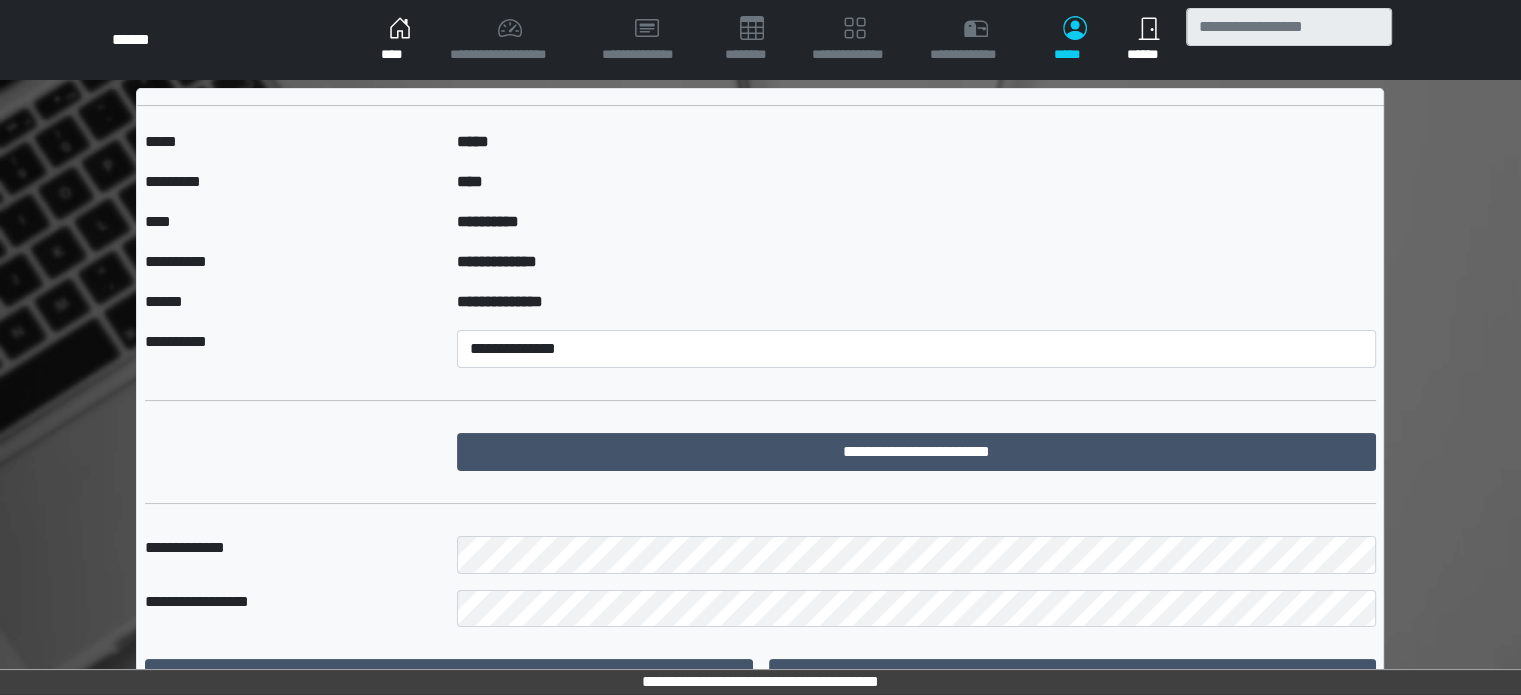 scroll, scrollTop: 80, scrollLeft: 0, axis: vertical 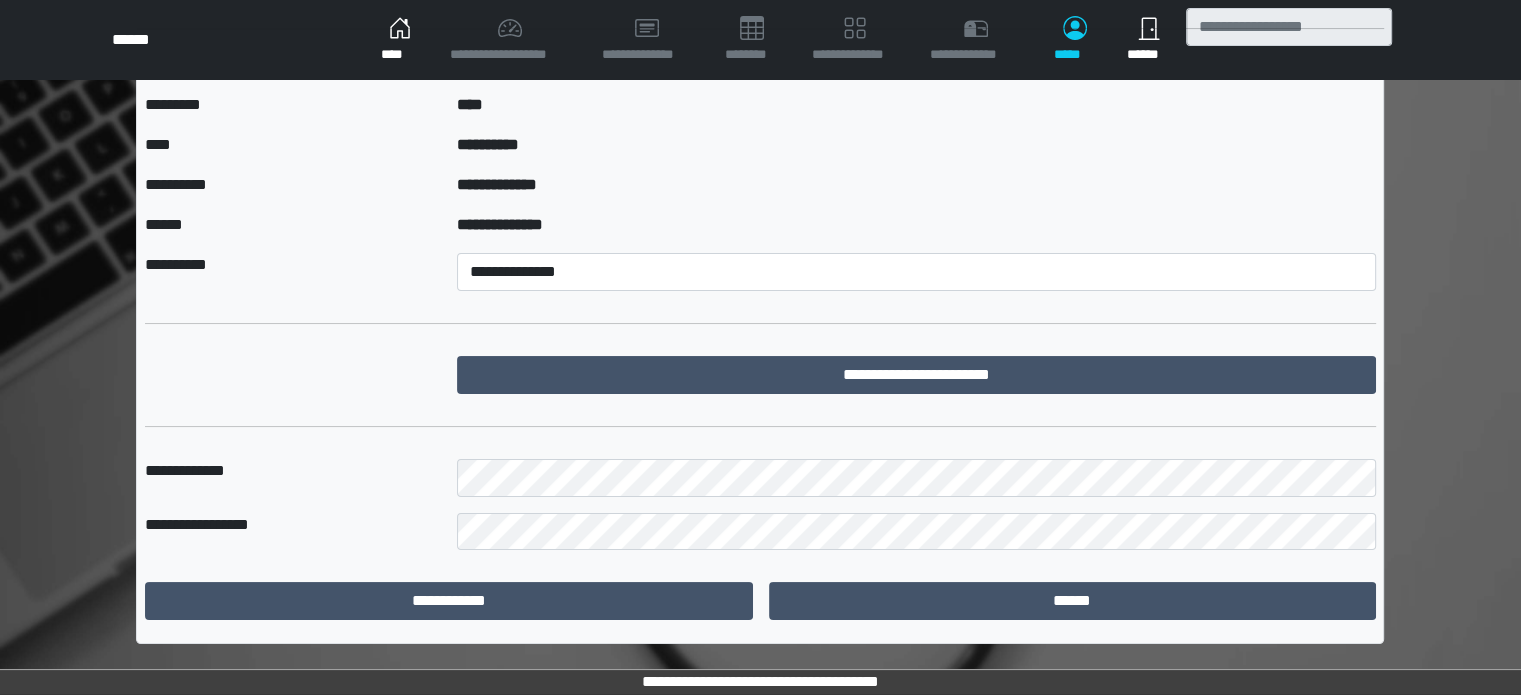 click on "****" at bounding box center [399, 40] 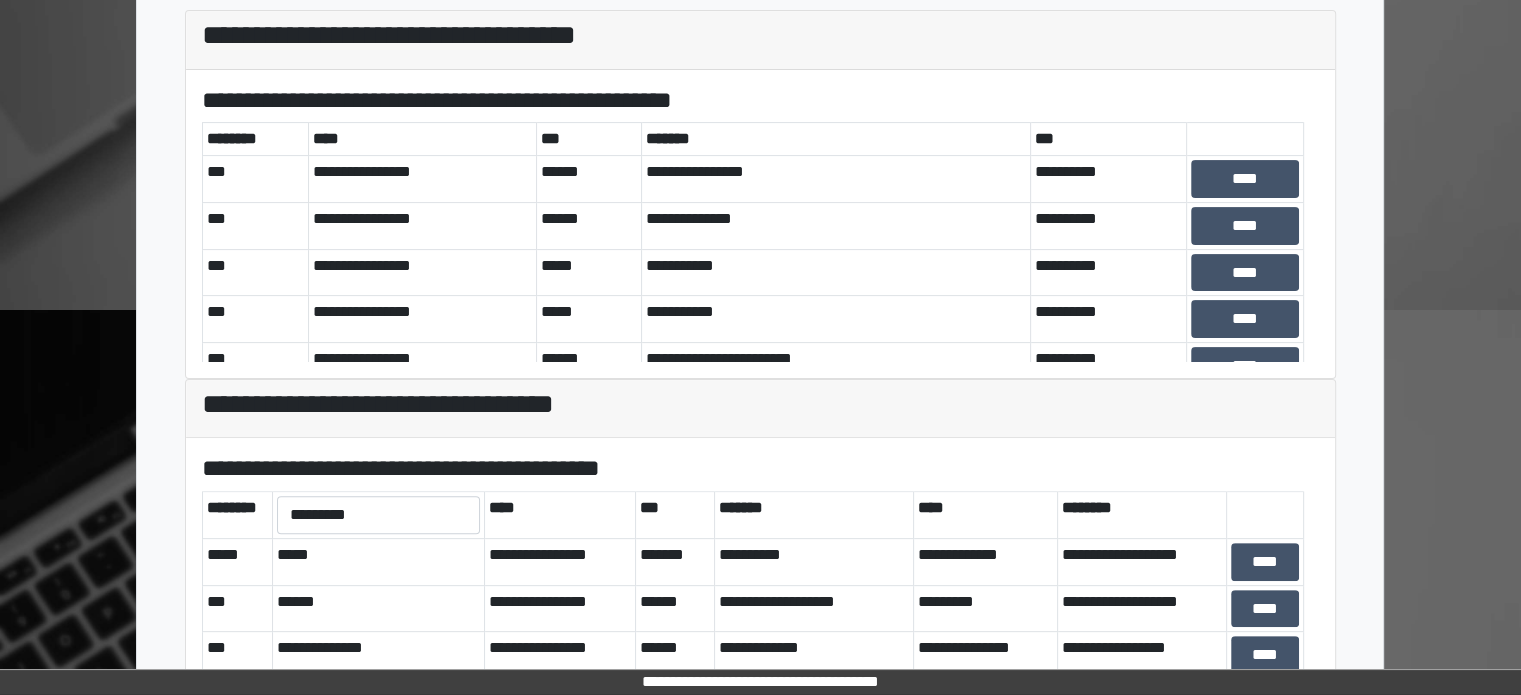scroll, scrollTop: 616, scrollLeft: 0, axis: vertical 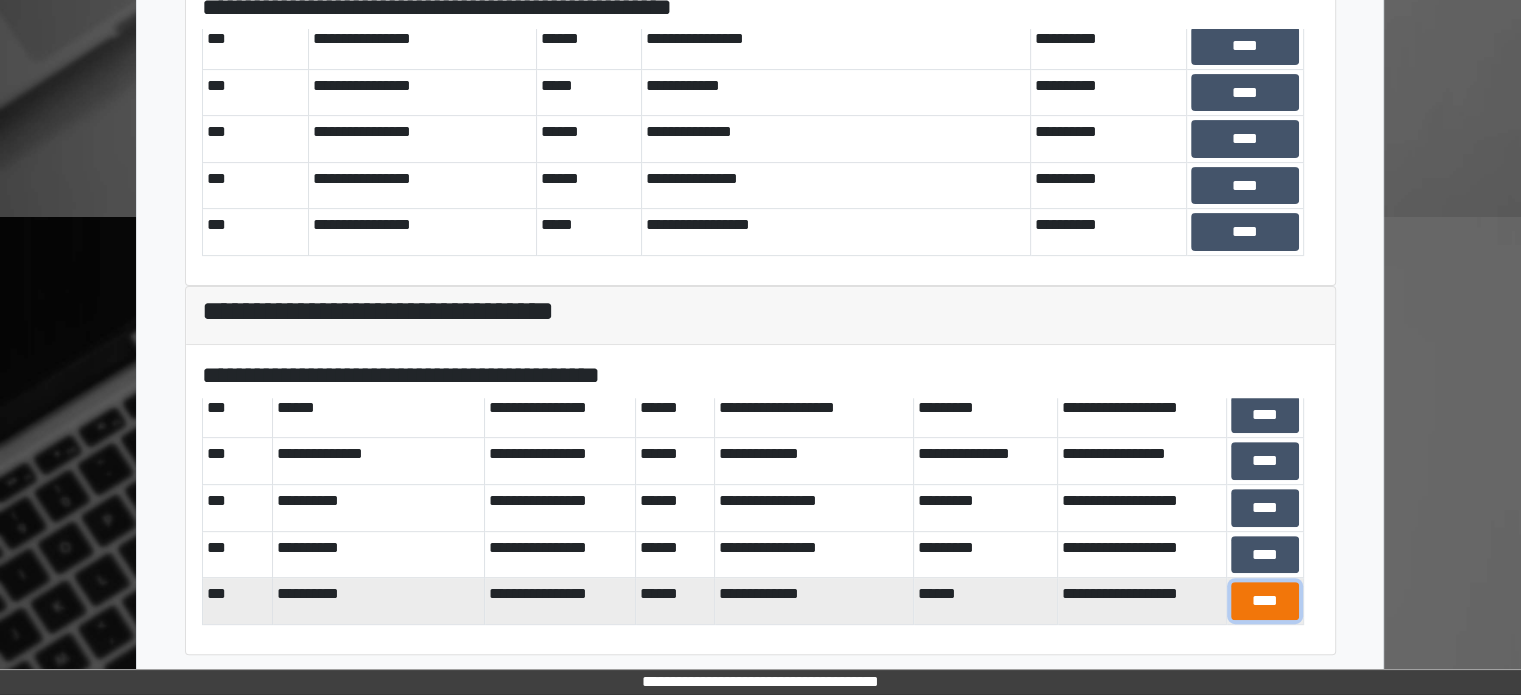 click on "****" at bounding box center (1265, 601) 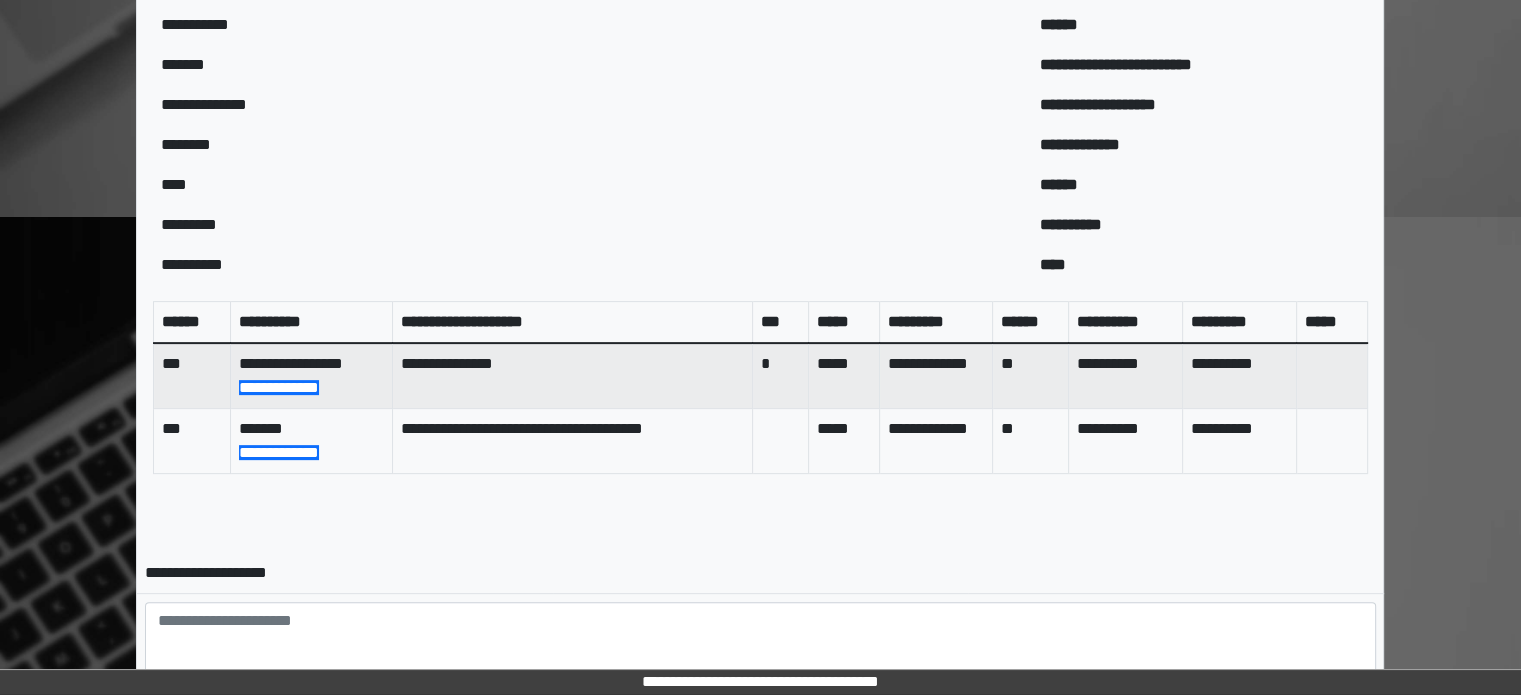 scroll, scrollTop: 793, scrollLeft: 0, axis: vertical 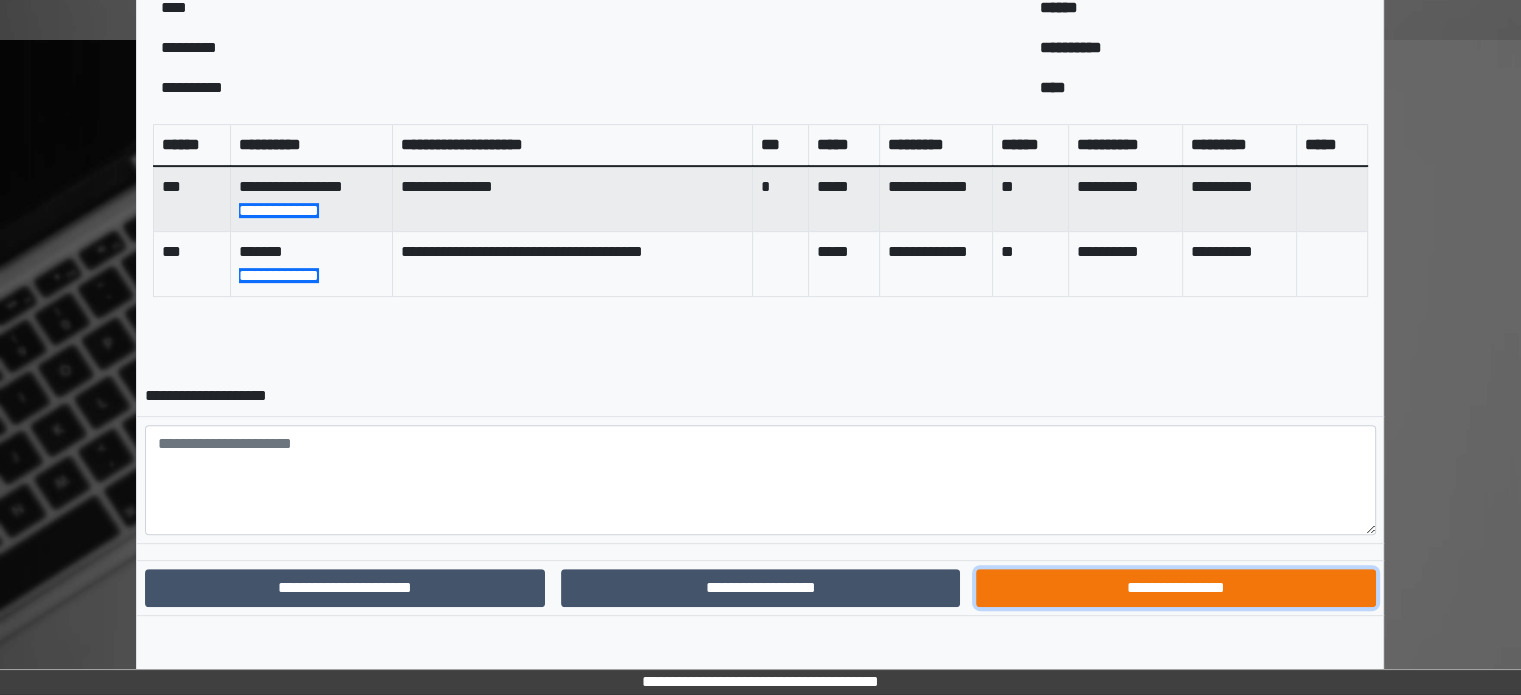 click on "**********" at bounding box center [1175, 588] 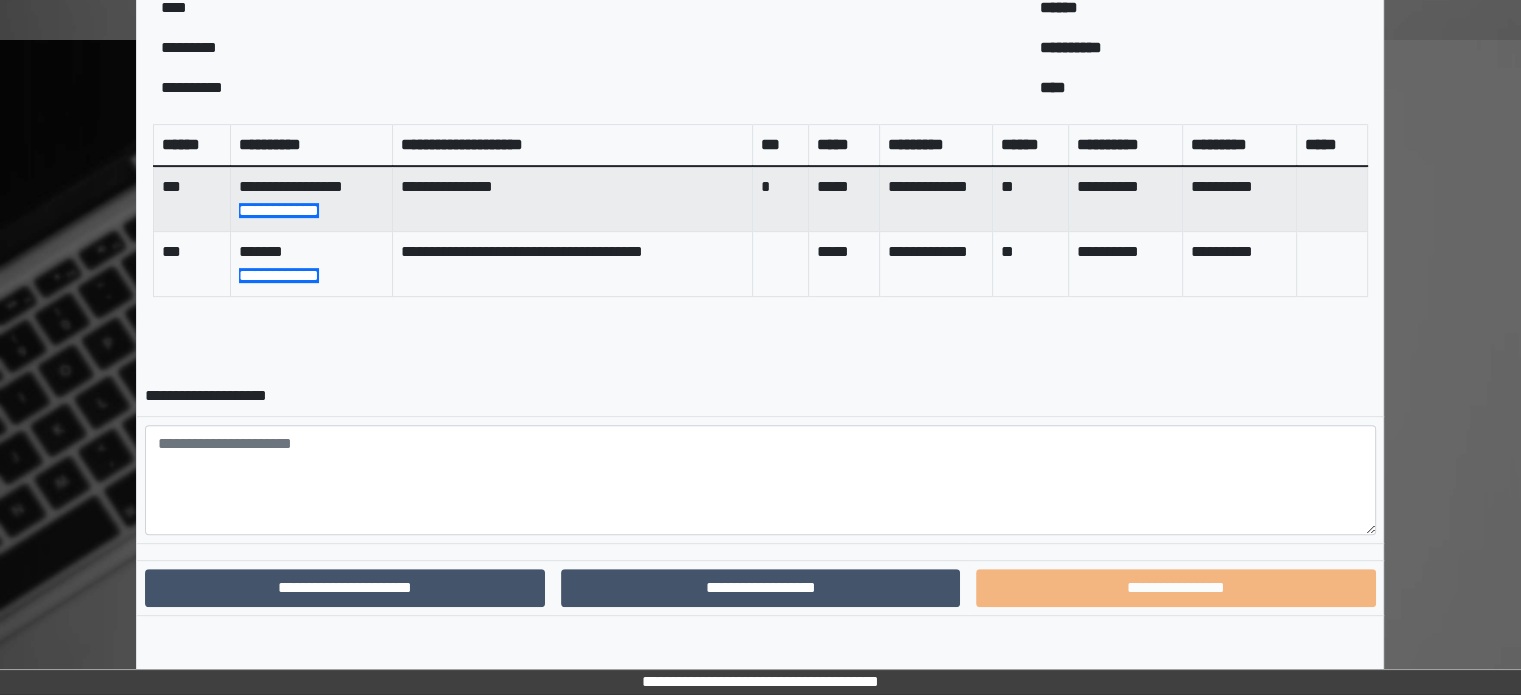scroll, scrollTop: 691, scrollLeft: 0, axis: vertical 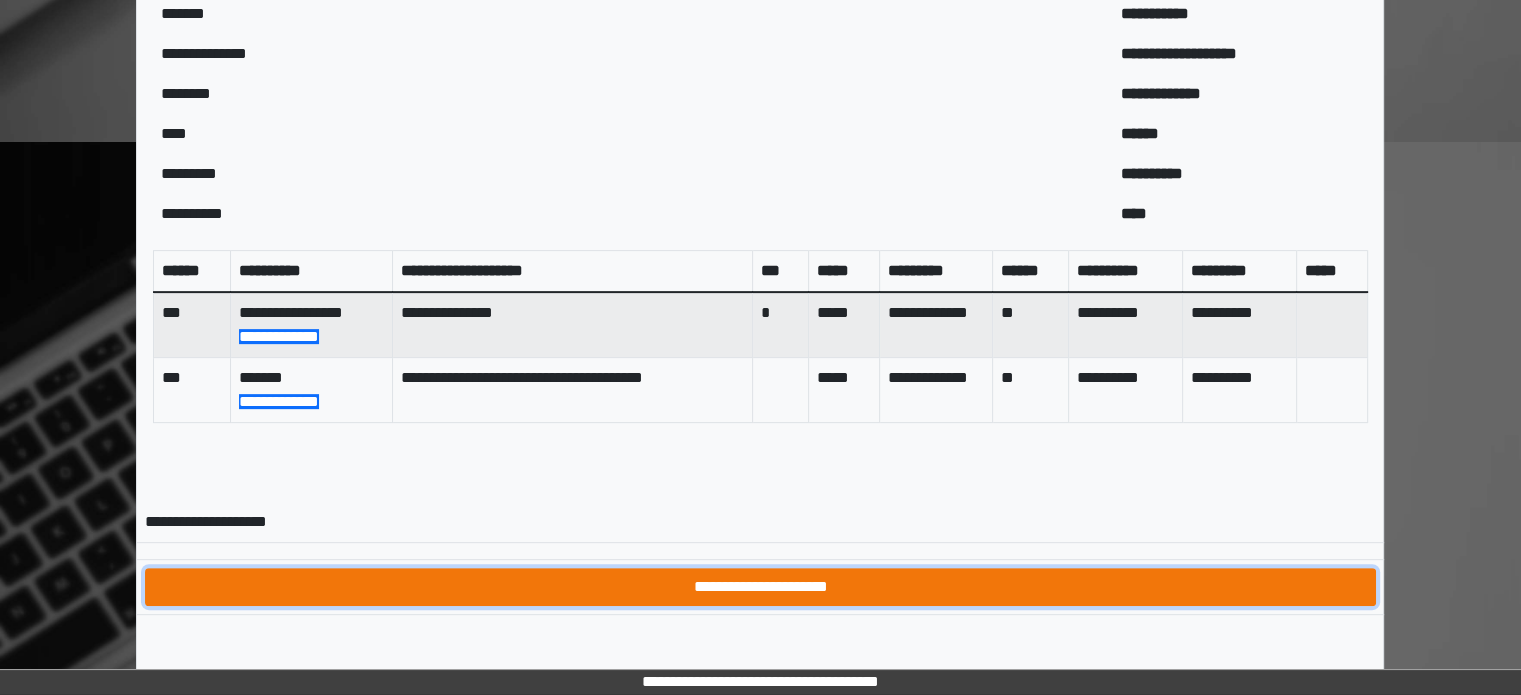 click on "**********" at bounding box center [760, 587] 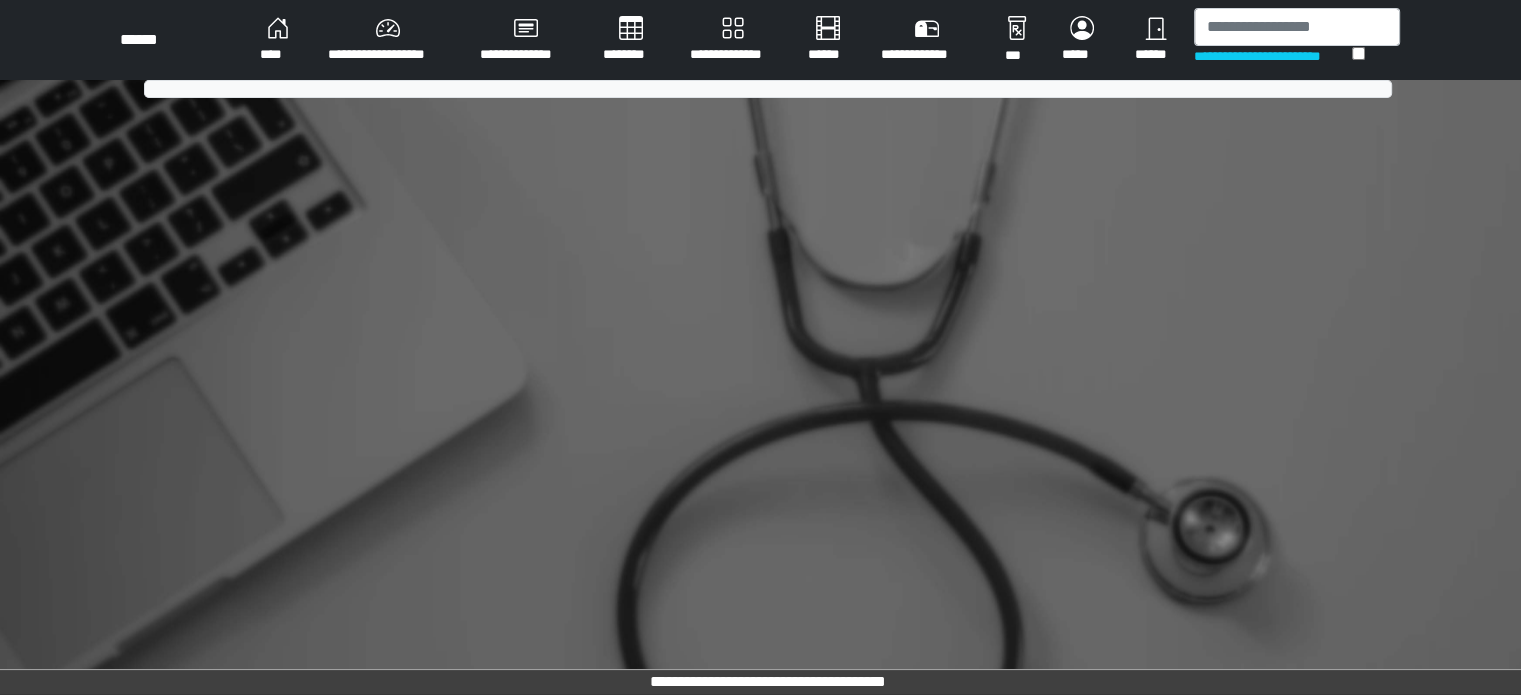 scroll, scrollTop: 0, scrollLeft: 0, axis: both 